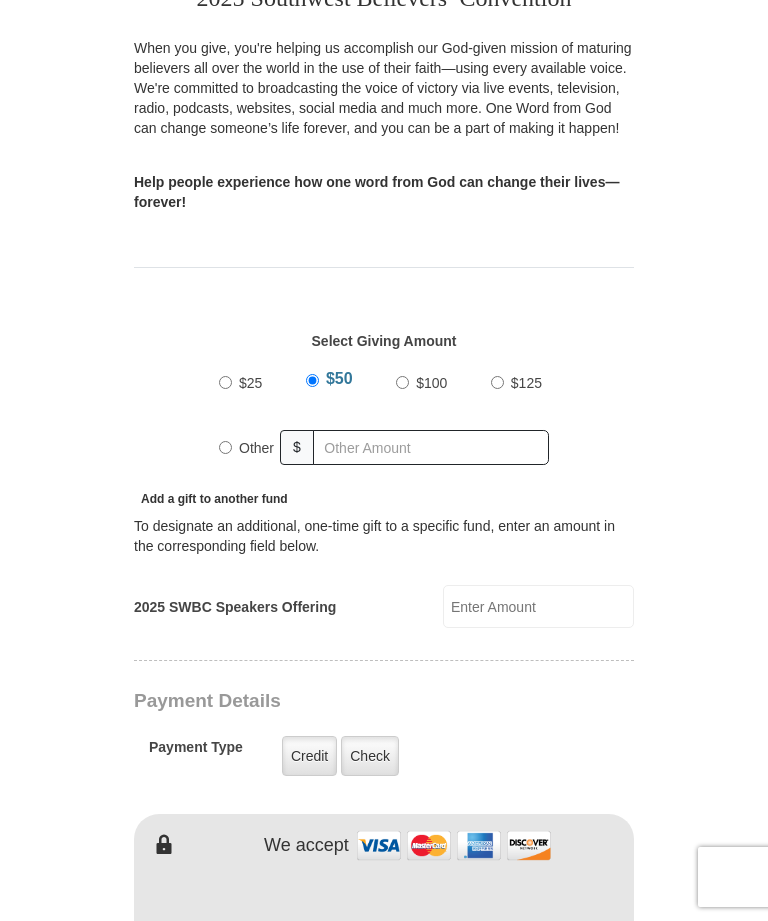 scroll, scrollTop: 358, scrollLeft: 0, axis: vertical 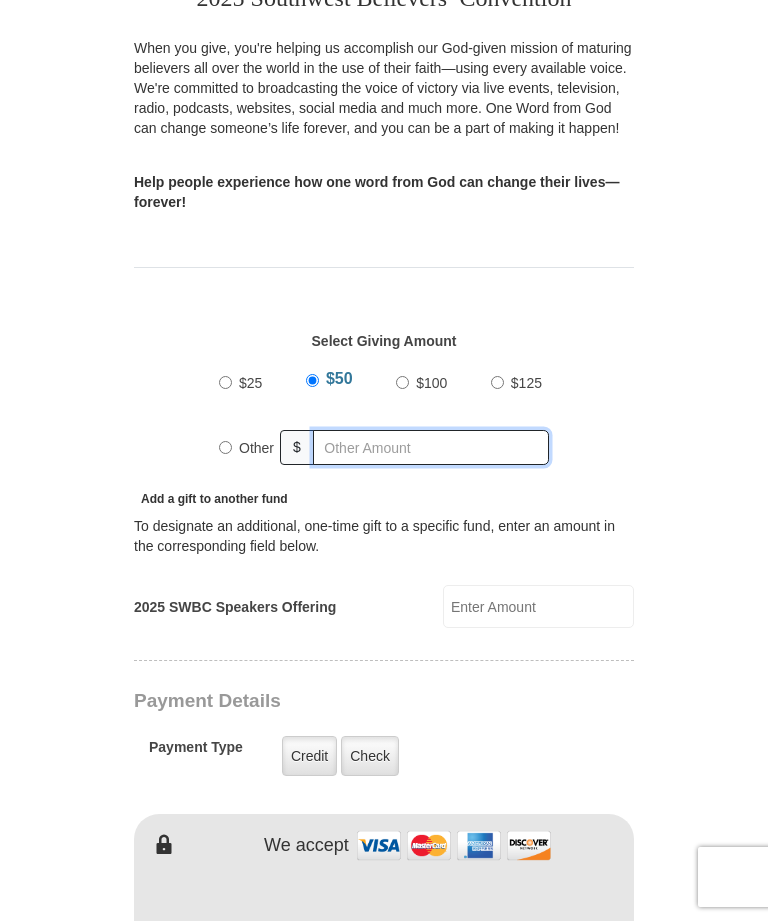 radio on "true" 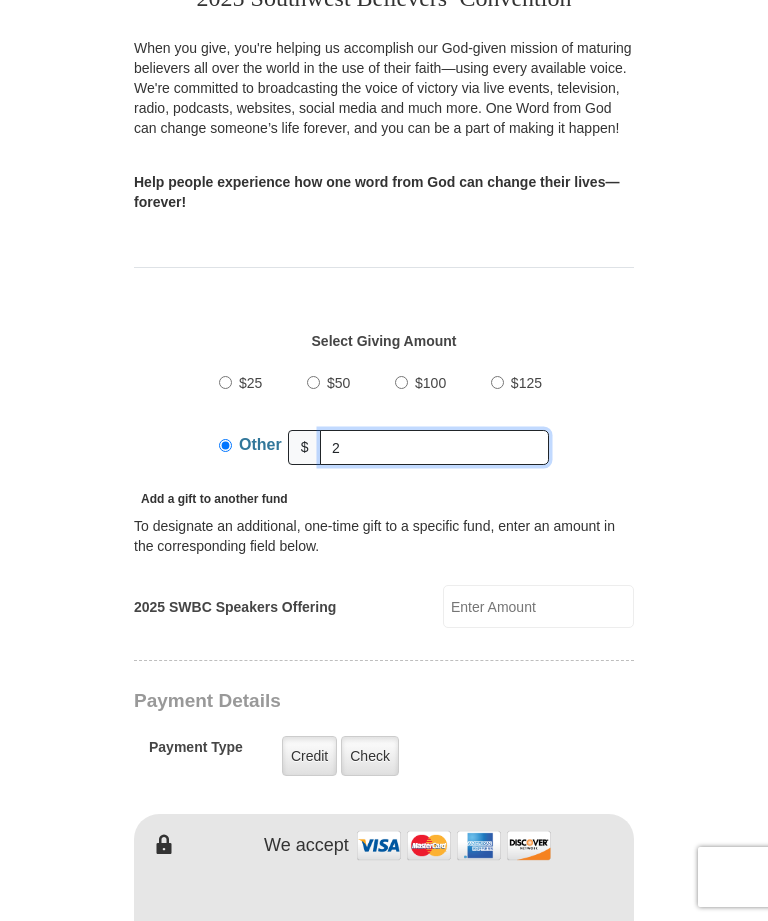 type on "2" 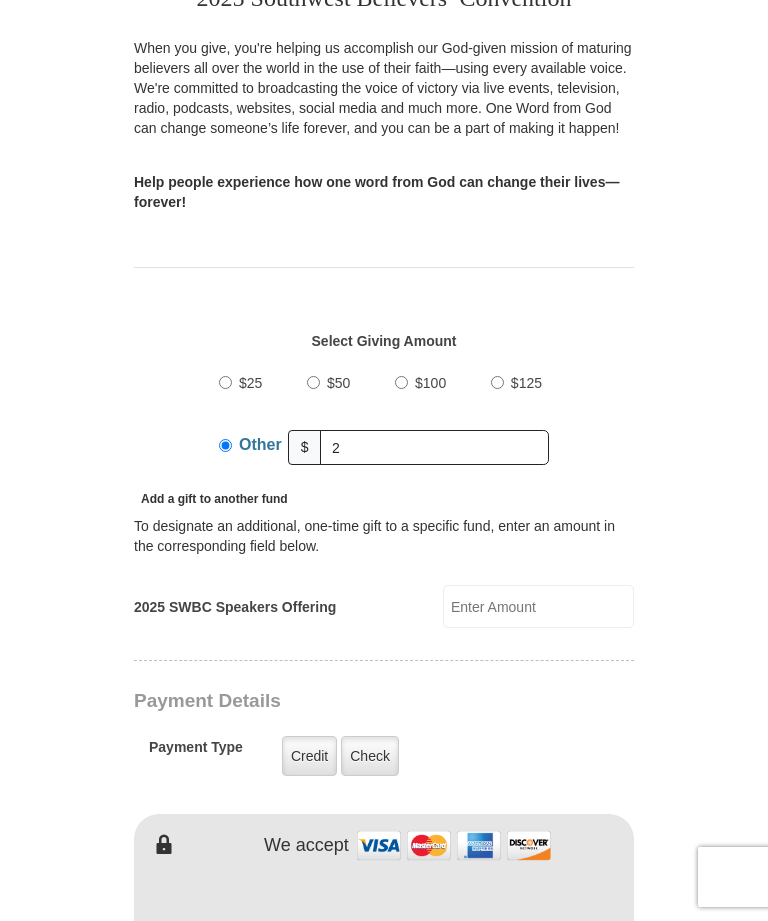 click on "2025 Southwest Believers’ Convention
When you give, you're helping us accomplish our God-given mission of maturing believers all over the world in the use of their faith—using every available voice. We're committed to broadcasting the voice of victory via live events, television, radio, podcasts, websites, social media and much more. One Word from God can change someone’s life forever, and you can be a part of making it happen! Help people experience how one word from God can change their lives—forever!
Select Giving Amount
Amount must be a valid number
$25" at bounding box center (384, 882) 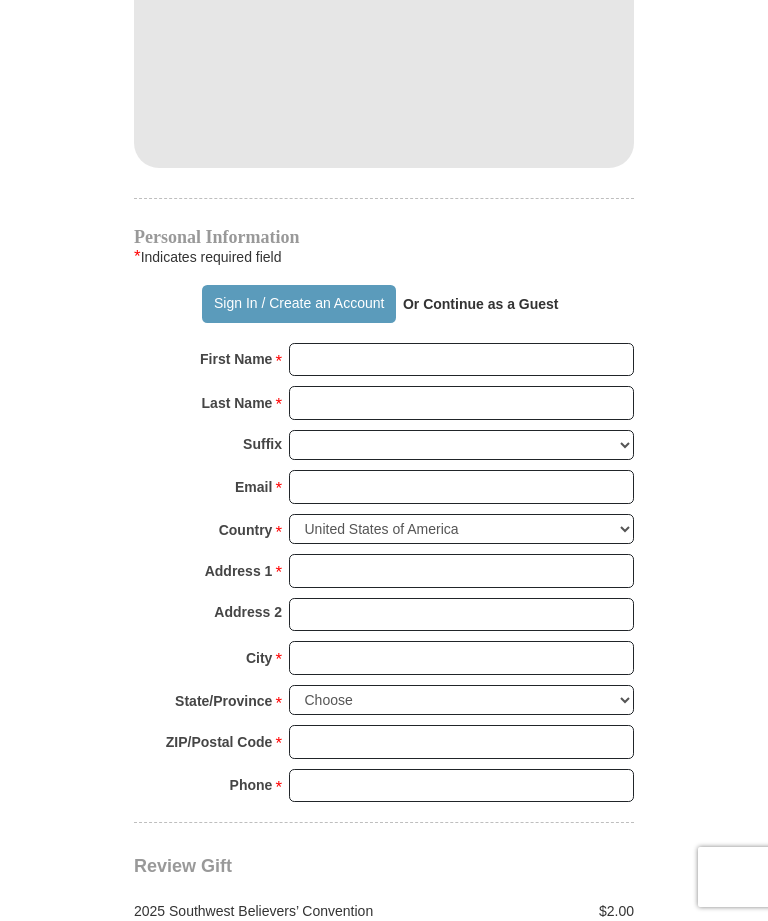 scroll, scrollTop: 1180, scrollLeft: 0, axis: vertical 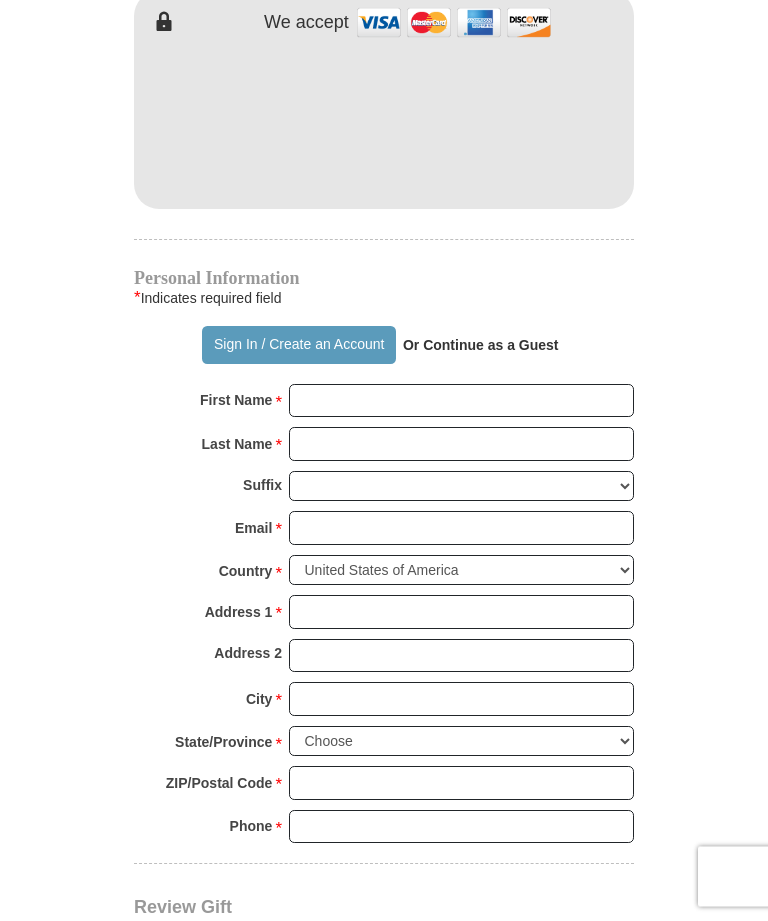 click on "Or Continue as a Guest" at bounding box center (481, 346) 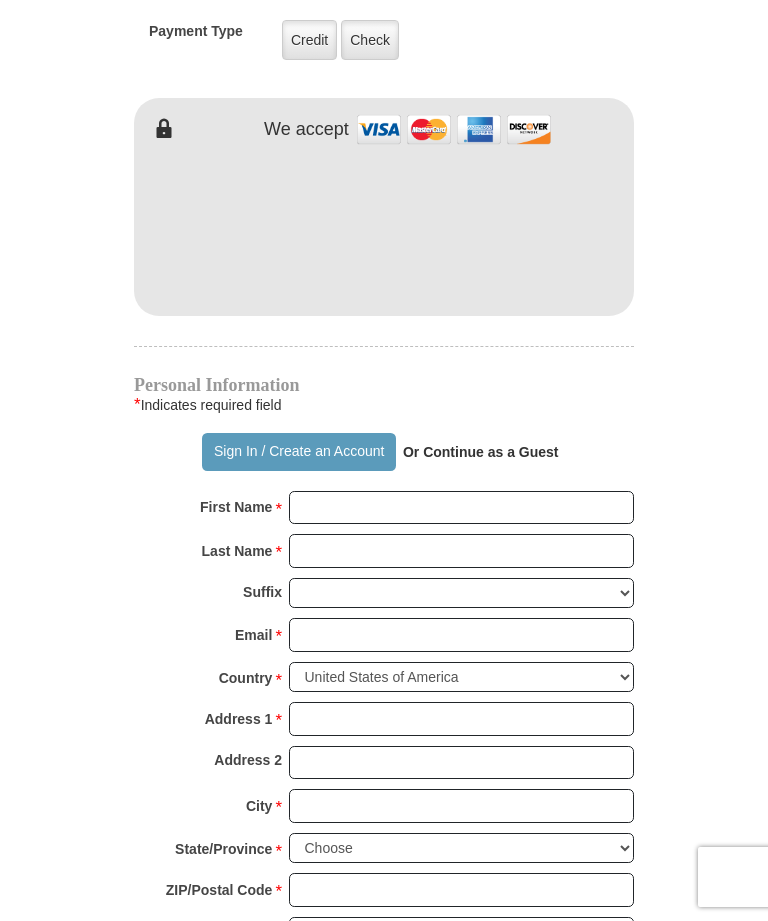scroll, scrollTop: 1077, scrollLeft: 0, axis: vertical 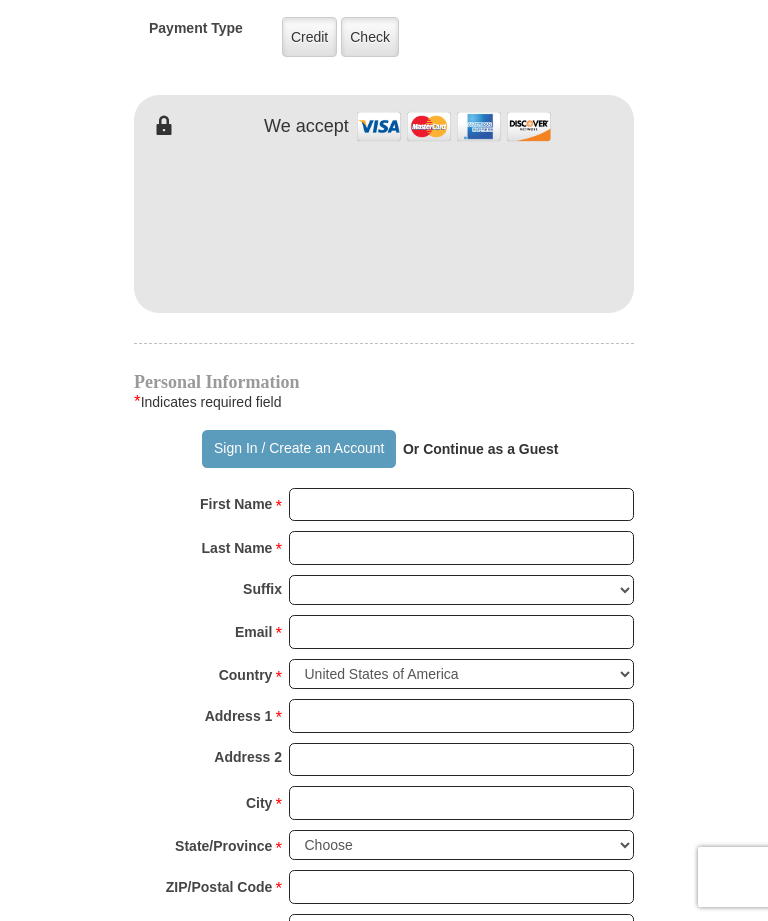 click on "Or Continue as a Guest" at bounding box center [481, 449] 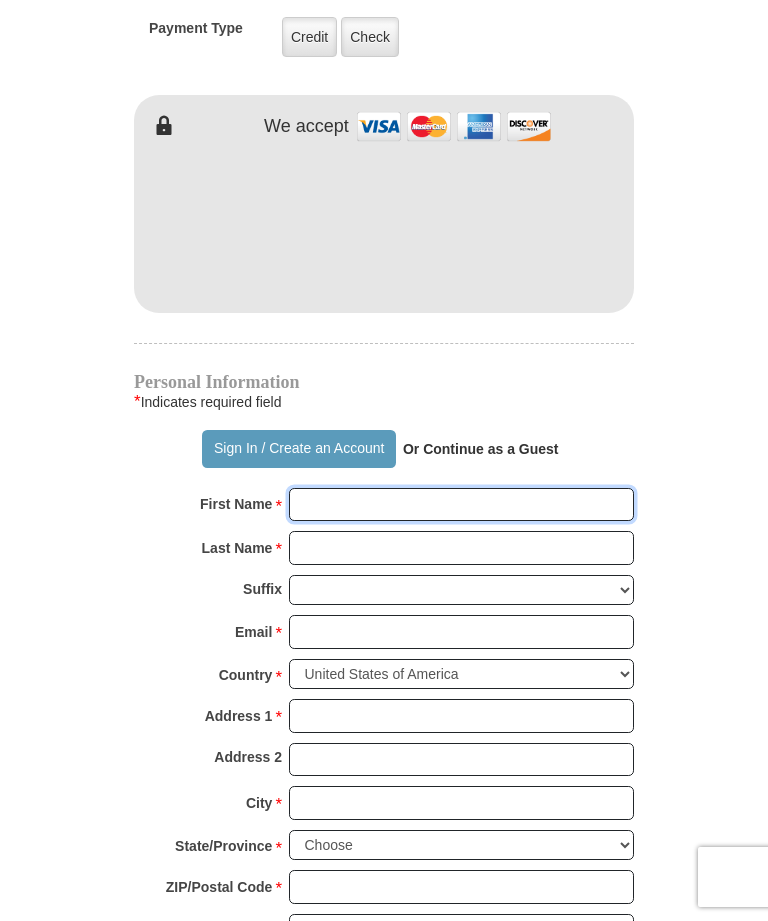 click on "First Name
*" at bounding box center (461, 505) 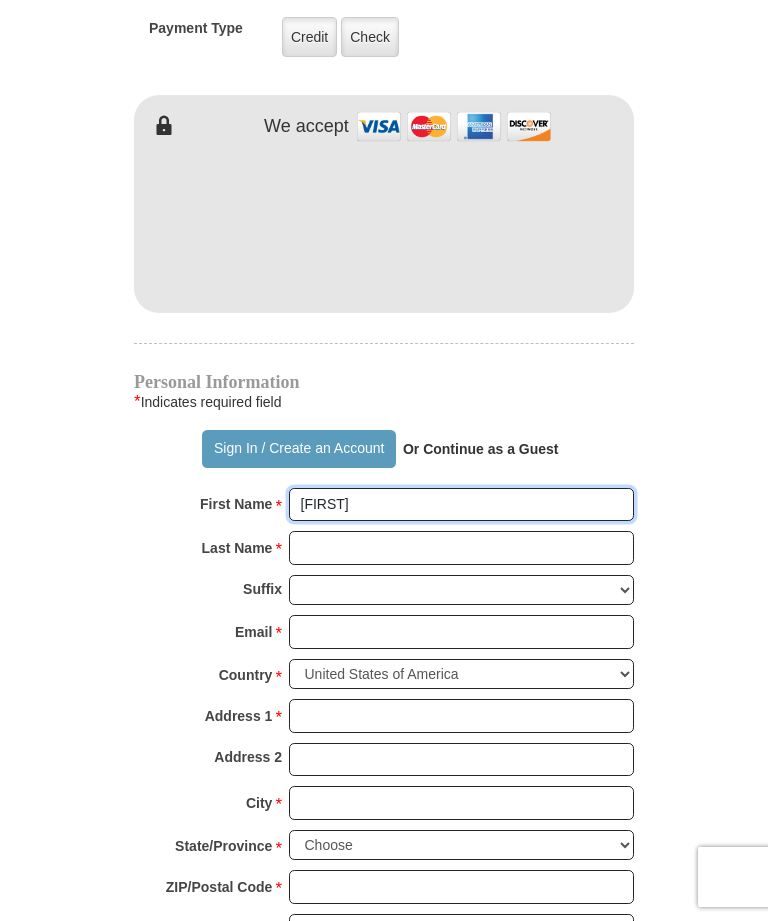 type on "[FIRST]" 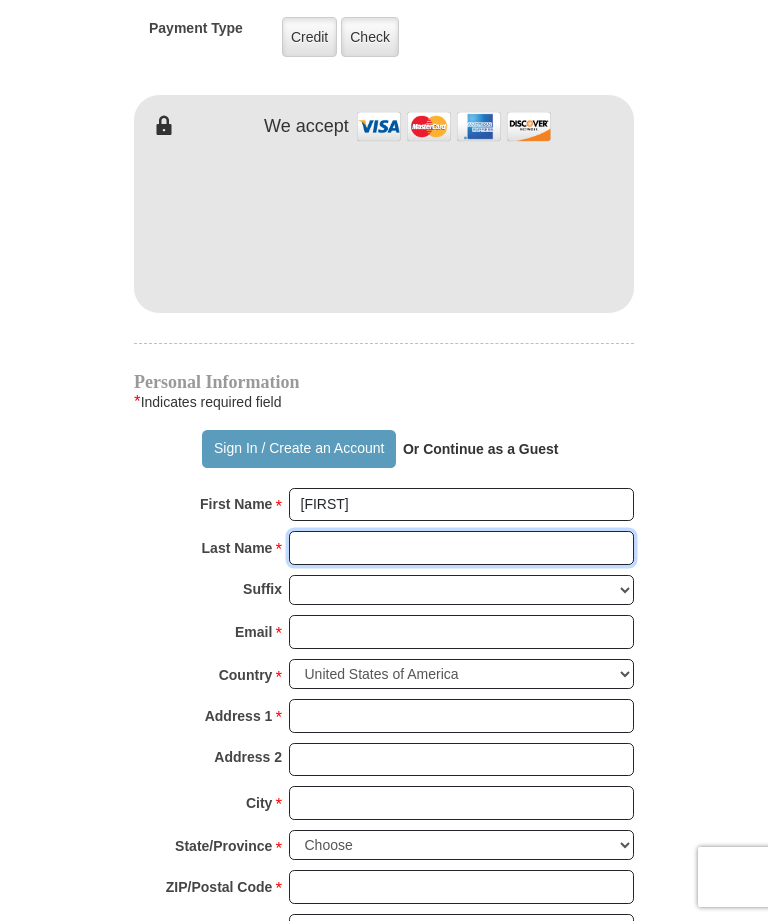 click on "Last Name
*" at bounding box center (461, 548) 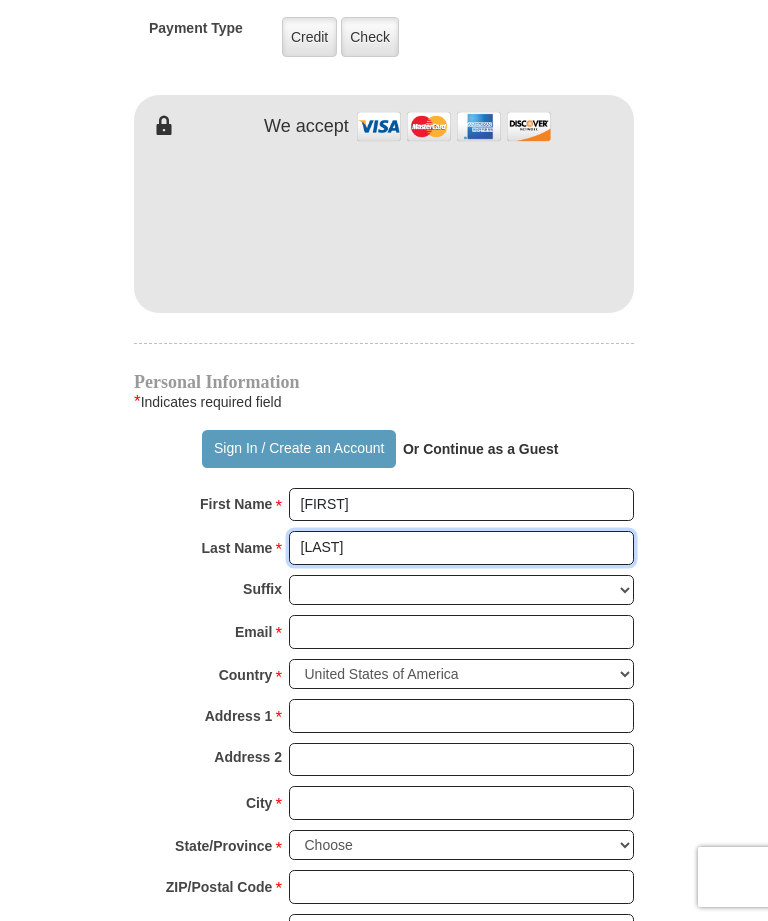 type on "[LAST]" 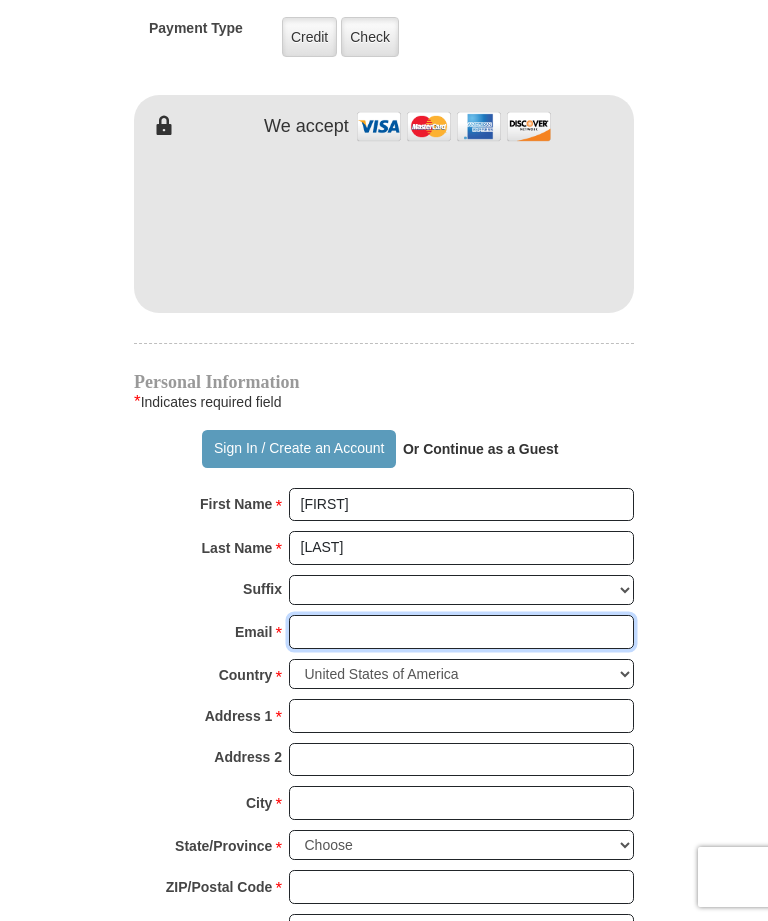 click on "Email
*" at bounding box center [461, 632] 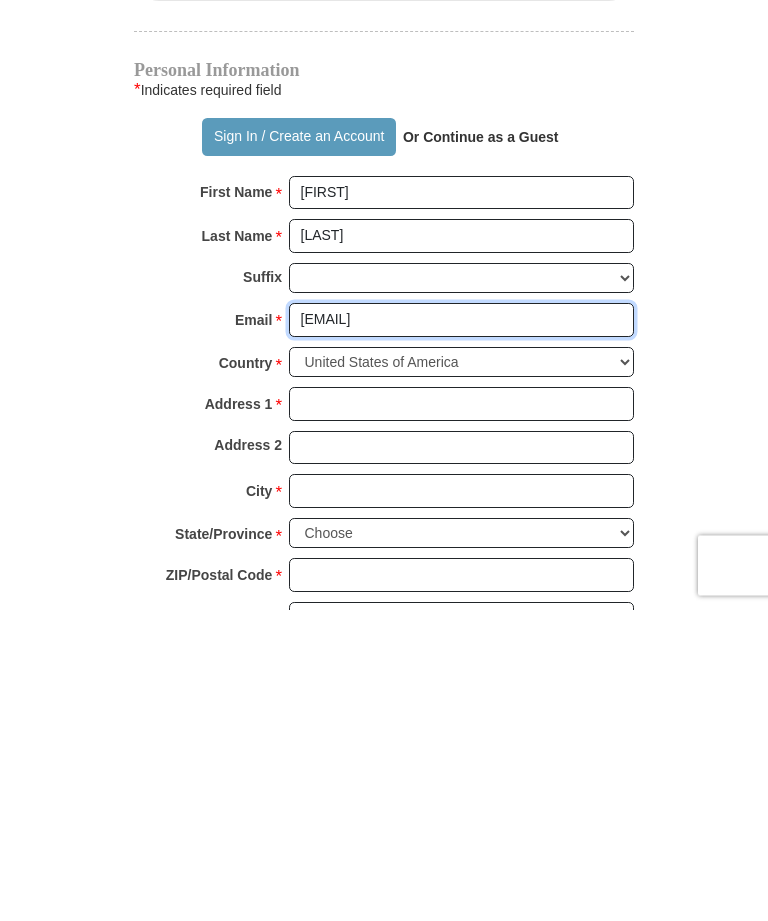 type on "[EMAIL]" 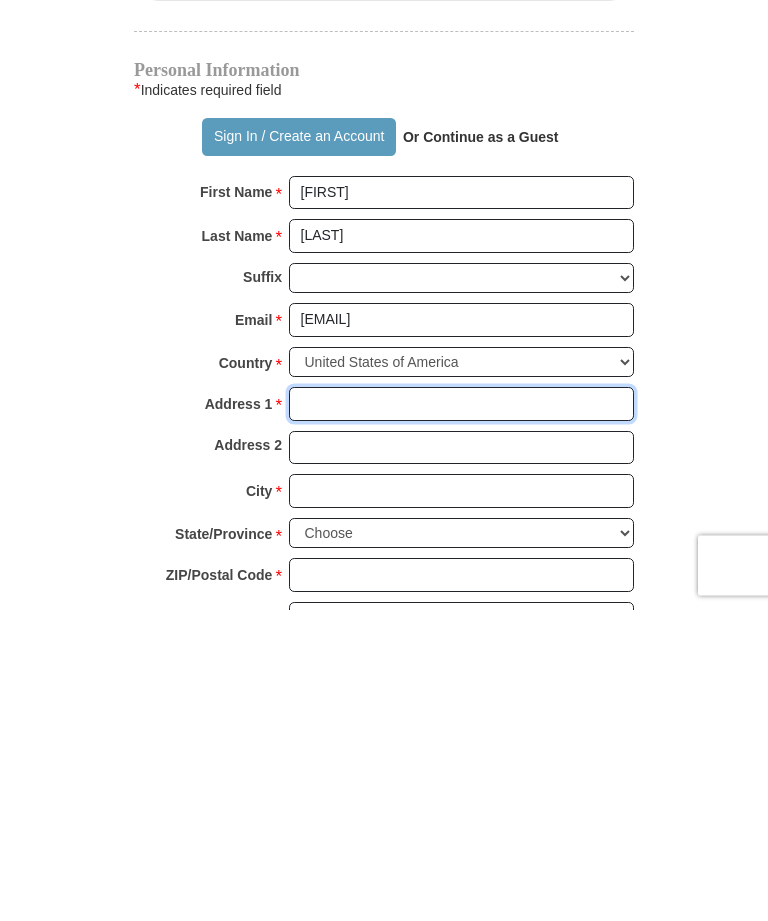 click on "Address 1
*" at bounding box center [461, 716] 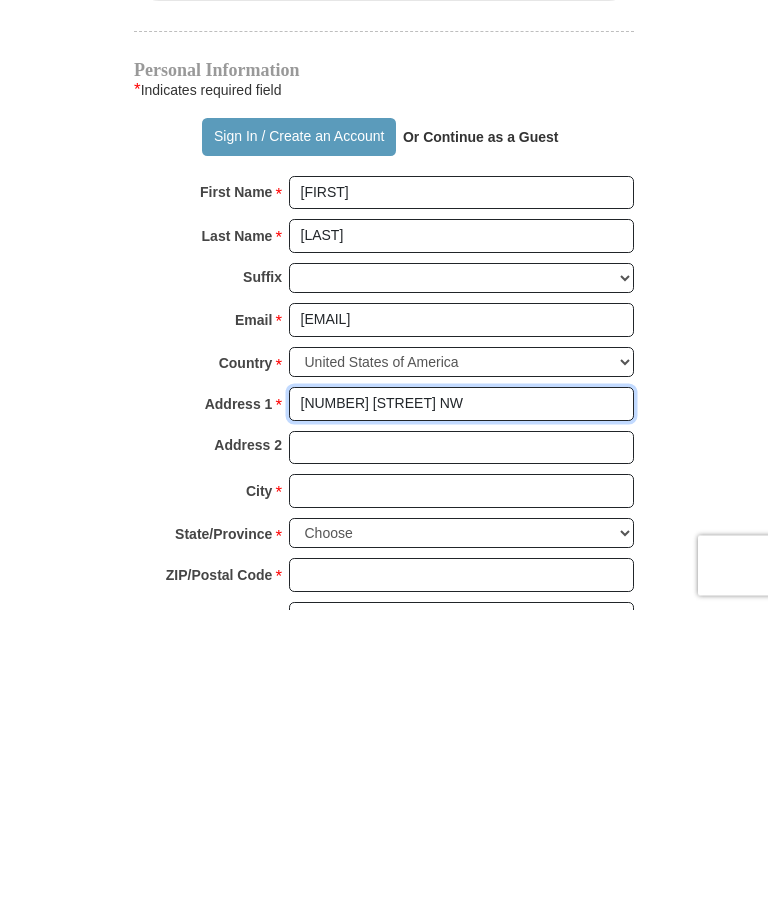 type on "[NUMBER] [STREET] NW" 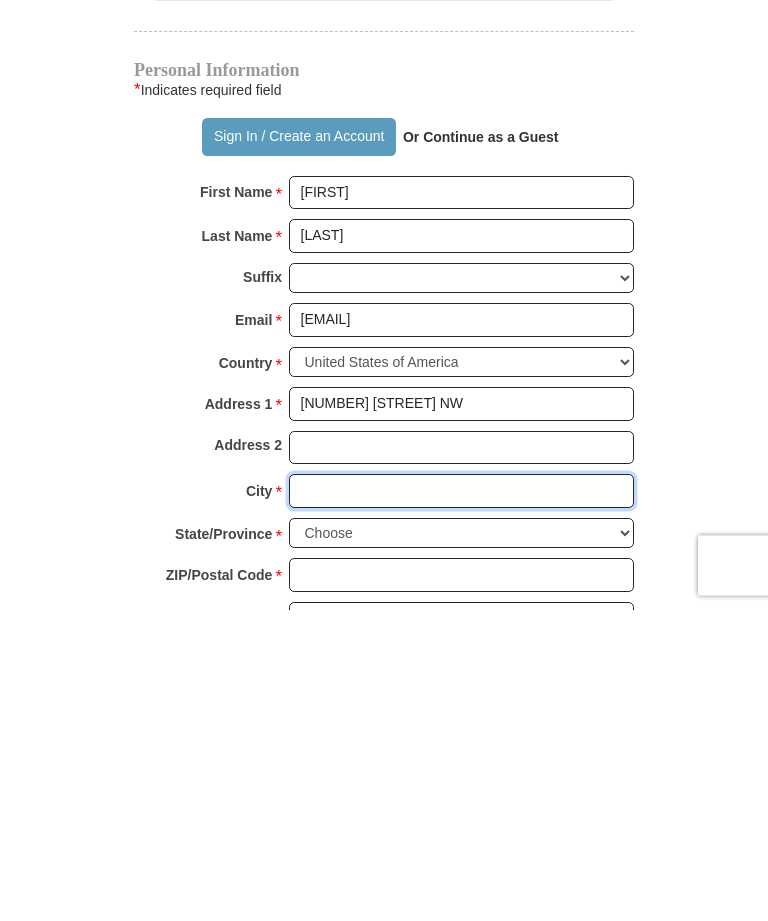 click on "City
*" at bounding box center (461, 803) 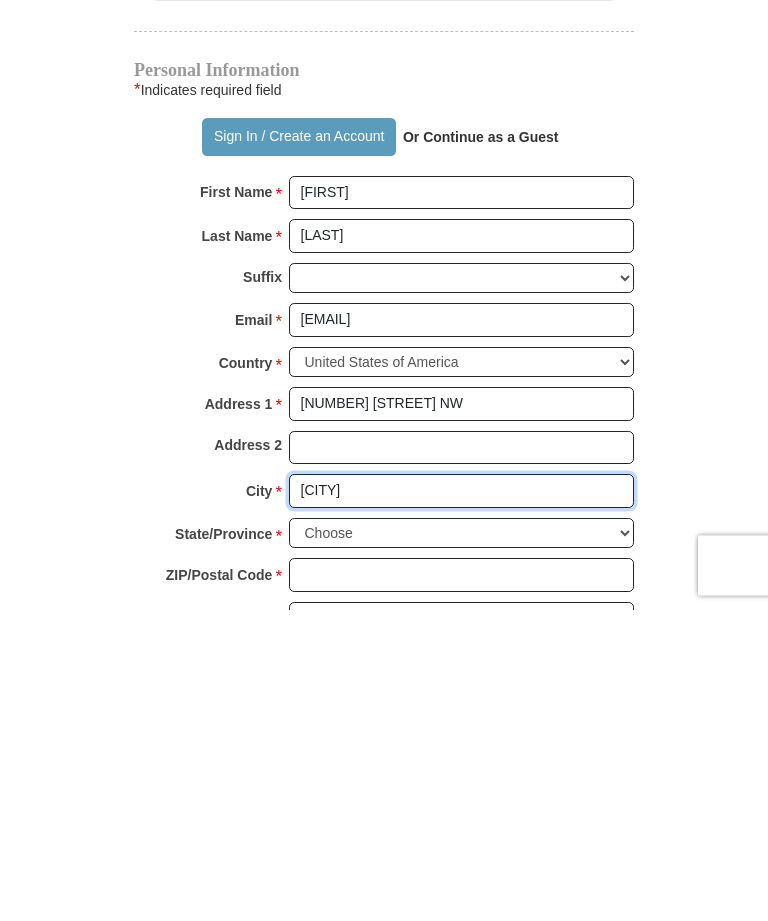 type on "[CITY]" 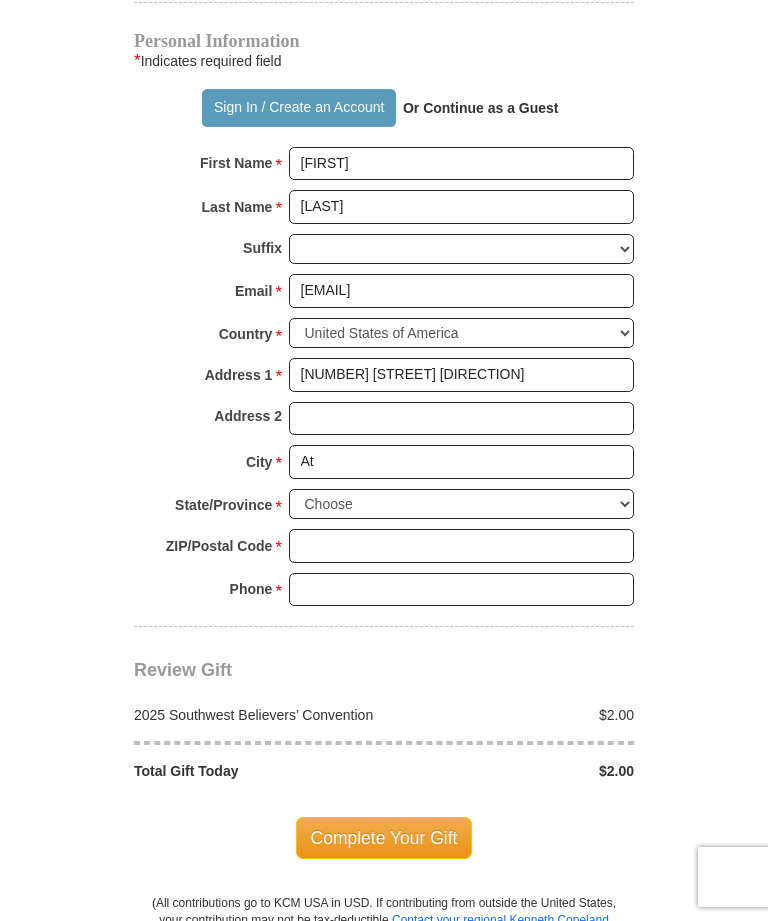 scroll, scrollTop: 1428, scrollLeft: 0, axis: vertical 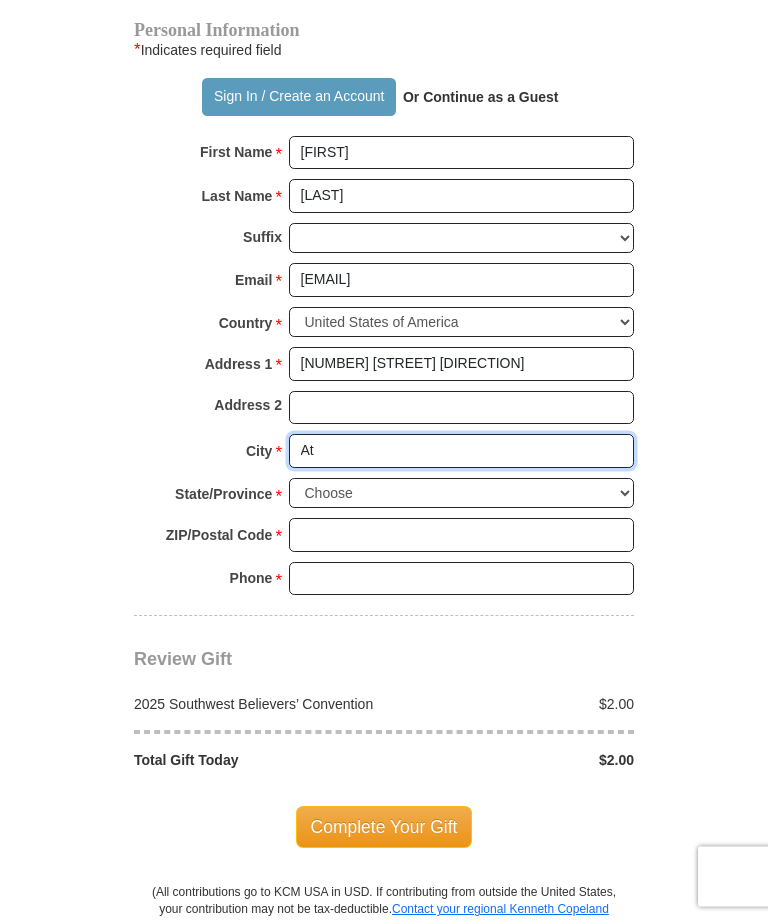 click on "At" at bounding box center (461, 452) 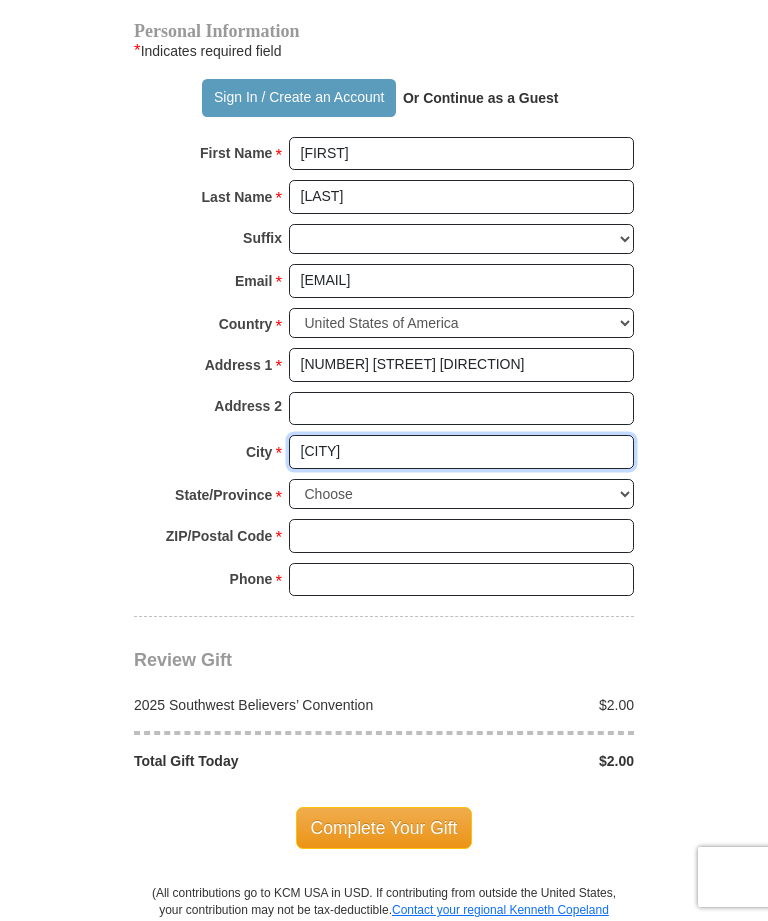 type on "[CITY]" 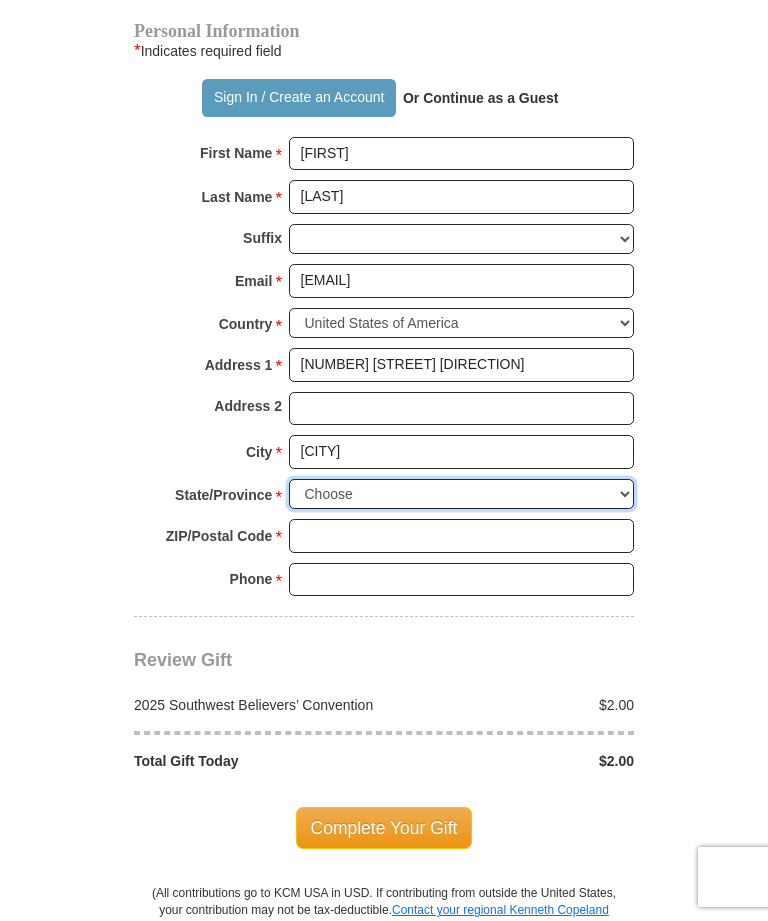click on "Choose Alabama Alaska American Samoa Arizona Arkansas Armed Forces Americas Armed Forces Europe Armed Forces Pacific California Colorado Connecticut Delaware District of Columbia Federated States of Micronesia Florida Georgia Guam Hawaii Idaho Illinois Indiana Iowa Kansas Kentucky Louisiana Maine Marshall Islands Maryland Massachusetts Michigan Minnesota Mississippi Missouri Montana Nebraska Nevada New Hampshire New Jersey New Mexico New York North Carolina North Dakota Northern Mariana Islands Ohio Oklahoma Oregon Palau Pennsylvania Puerto Rico Rhode Island South Carolina South Dakota Tennessee Texas Utah Vermont Virgin Islands Virginia Washington West Virginia Wisconsin Wyoming" at bounding box center (461, 494) 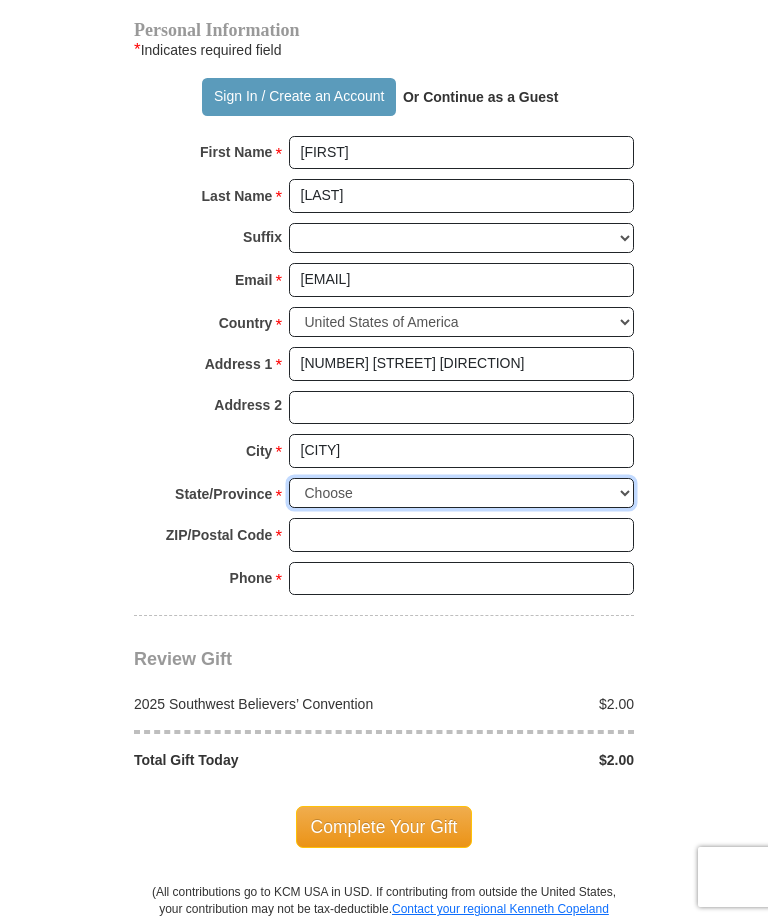 select on "GA" 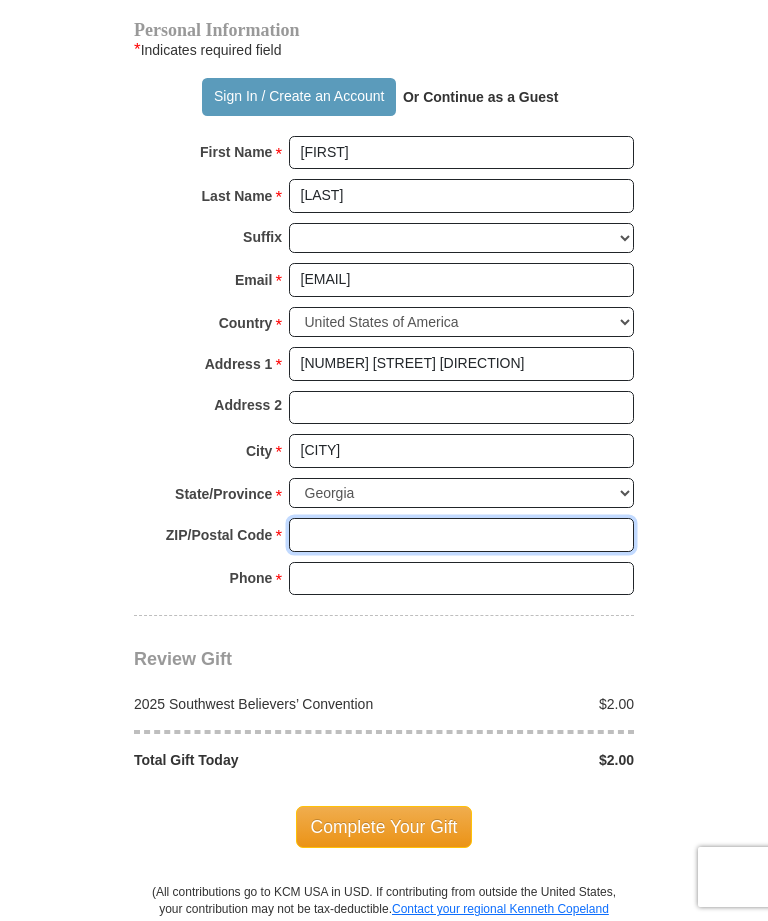 click on "ZIP/Postal Code
*" at bounding box center [461, 535] 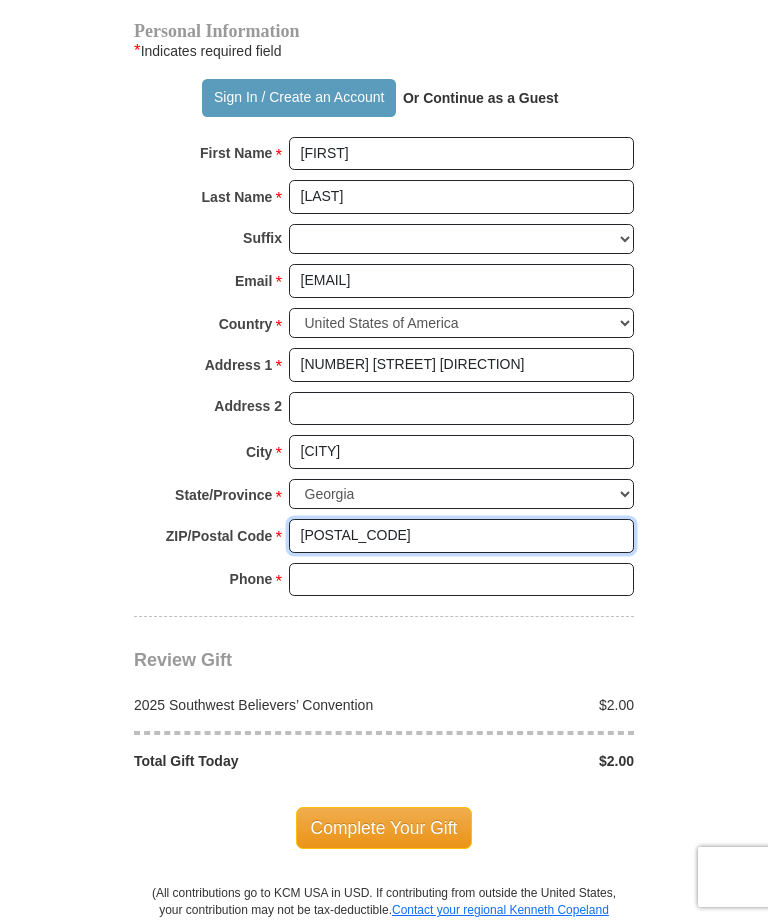type on "[POSTAL_CODE]" 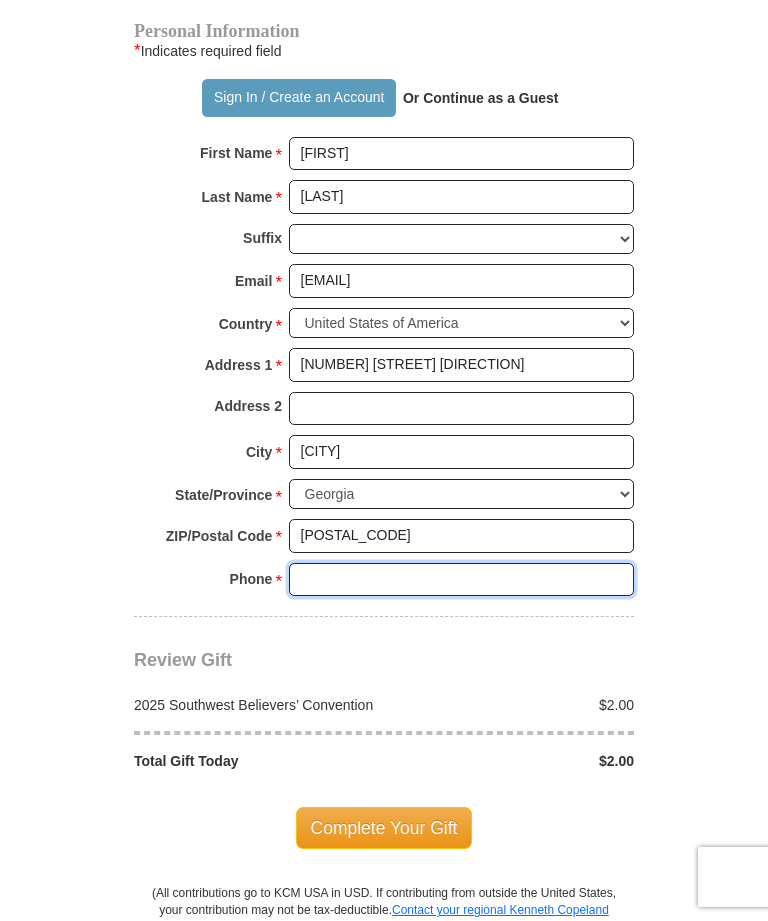 click on "Phone
*
*" at bounding box center [461, 580] 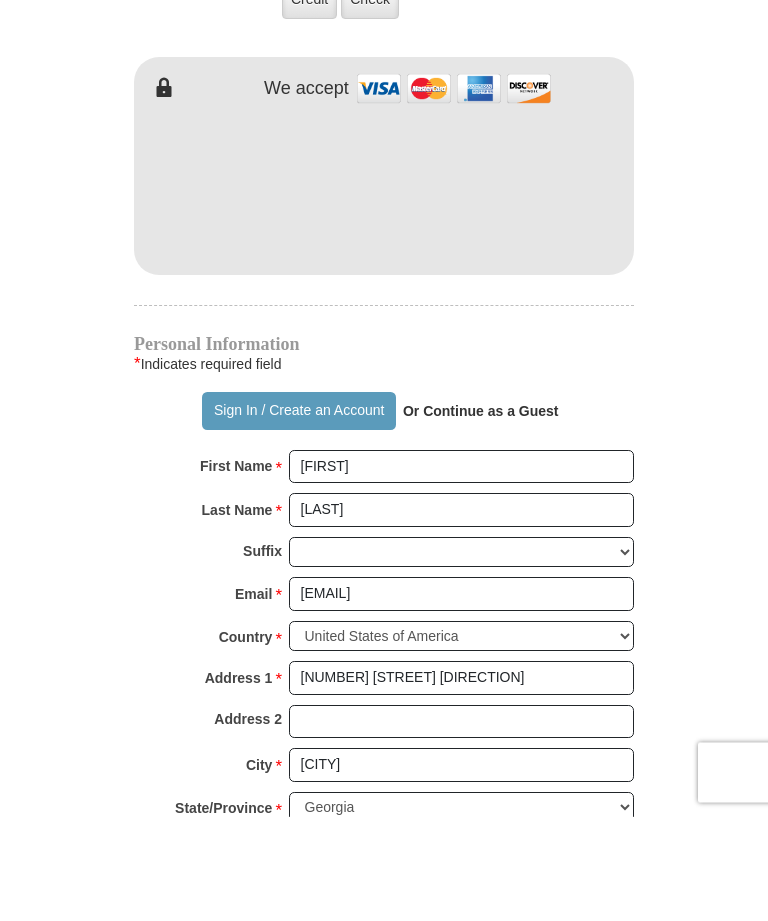 scroll, scrollTop: 1006, scrollLeft: 0, axis: vertical 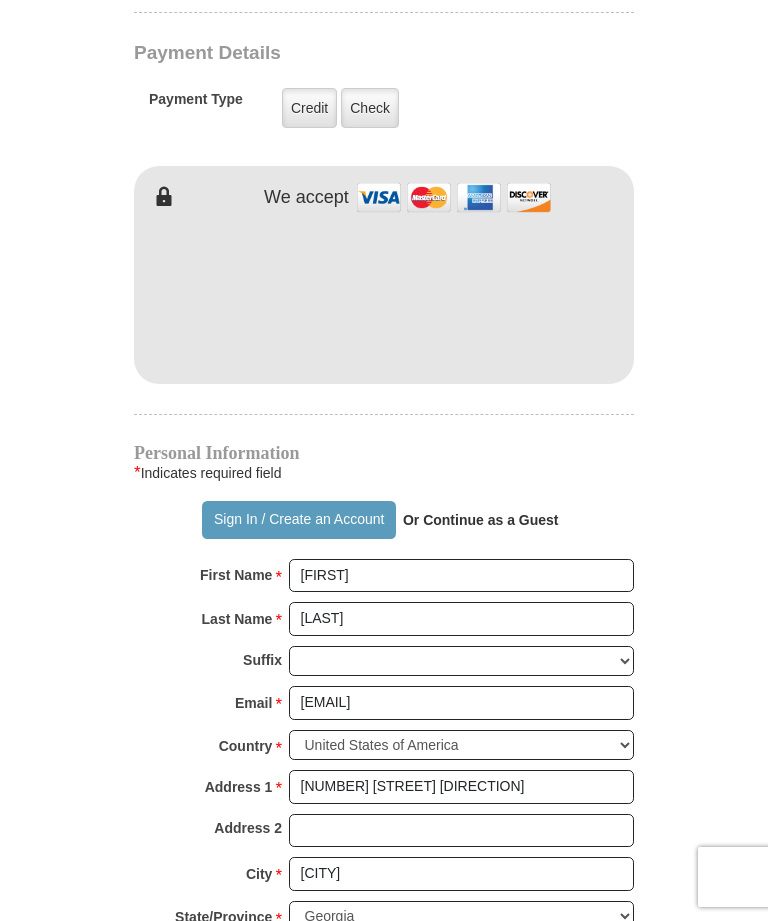 type on "[PHONE]" 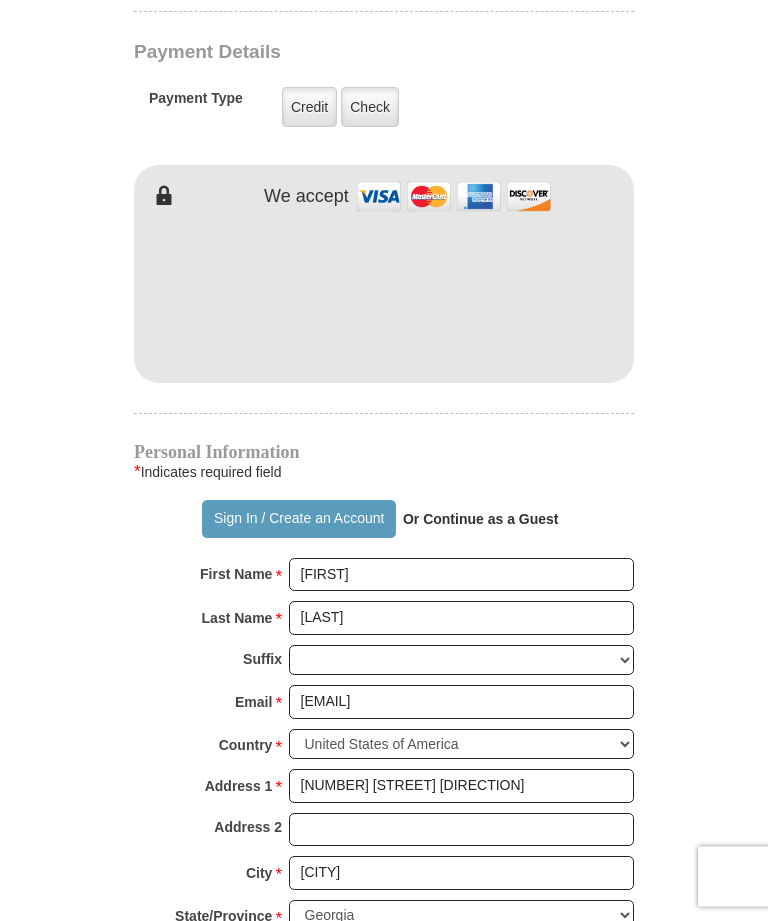 scroll, scrollTop: 1007, scrollLeft: 0, axis: vertical 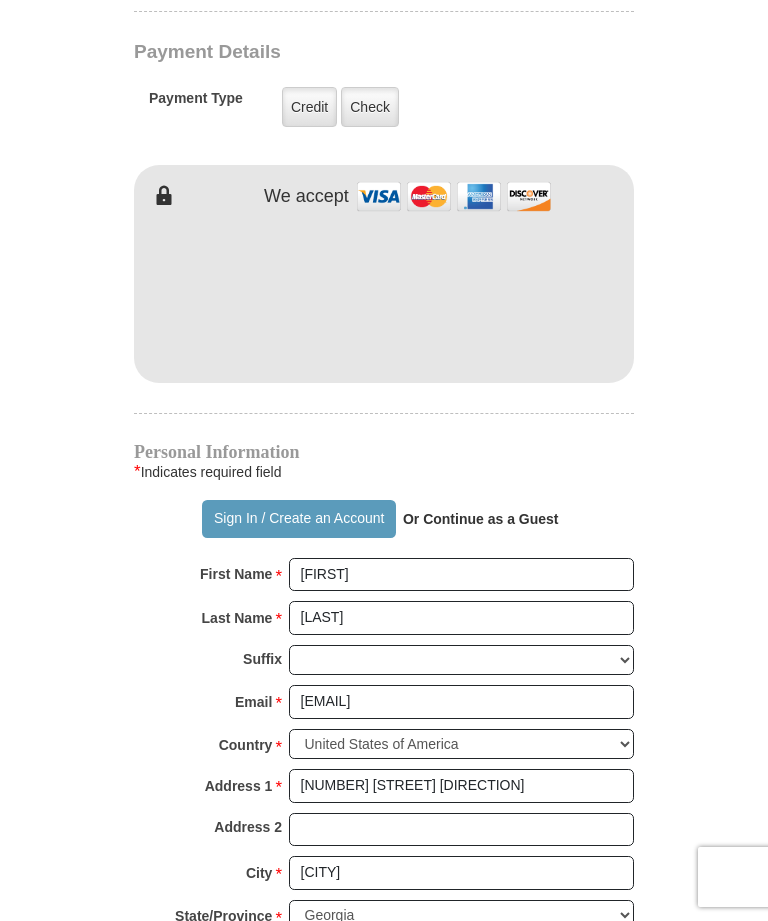 click on "2025 Southwest Believers’ Convention
When you give, you're helping us accomplish our God-given mission of maturing believers all over the world in the use of their faith—using every available voice. We're committed to broadcasting the voice of victory via live events, television, radio, podcasts, websites, social media and much more. One Word from God can change someone’s life forever, and you can be a part of making it happen! Help people experience how one word from God can change their lives—forever!
Select Giving Amount
Amount must be a valid number
$25" at bounding box center [384, 233] 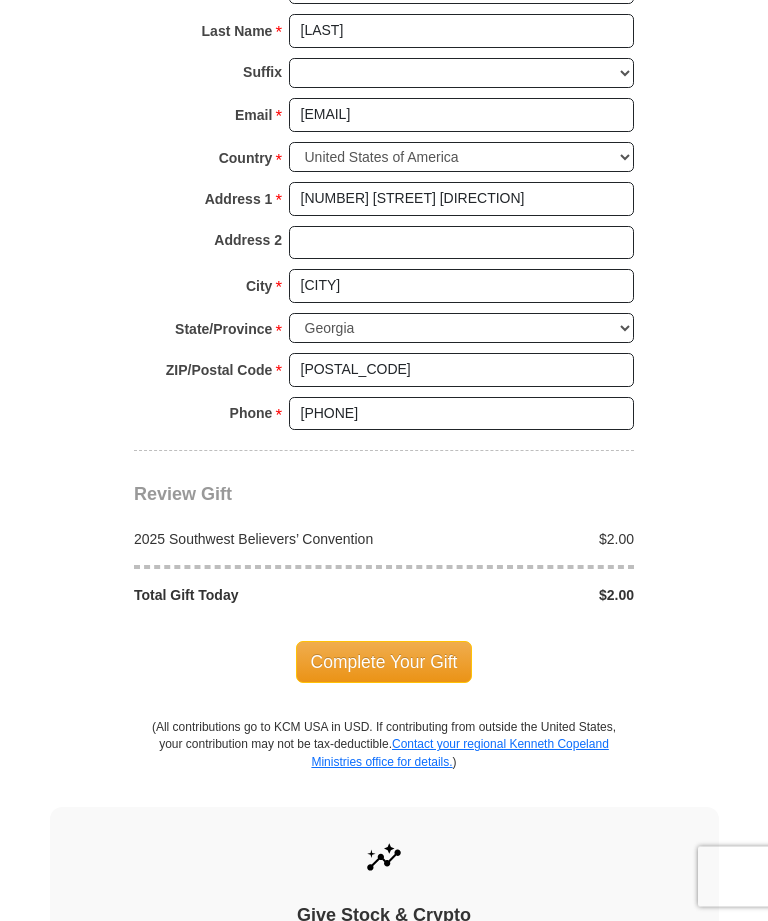 scroll, scrollTop: 1594, scrollLeft: 0, axis: vertical 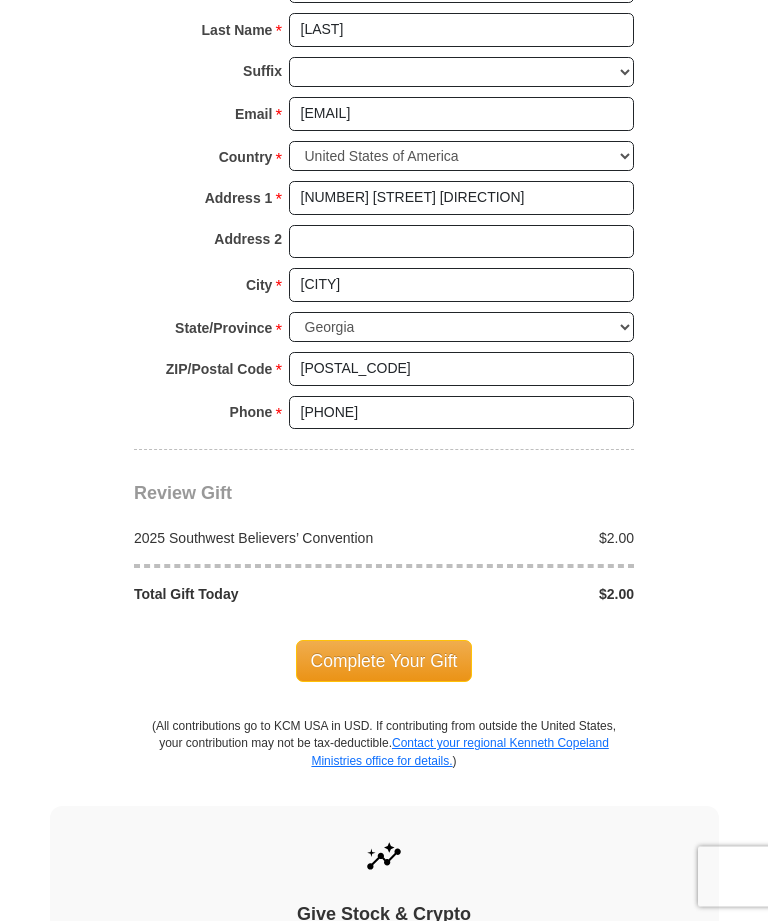 click on "Complete Your Gift" at bounding box center [384, 662] 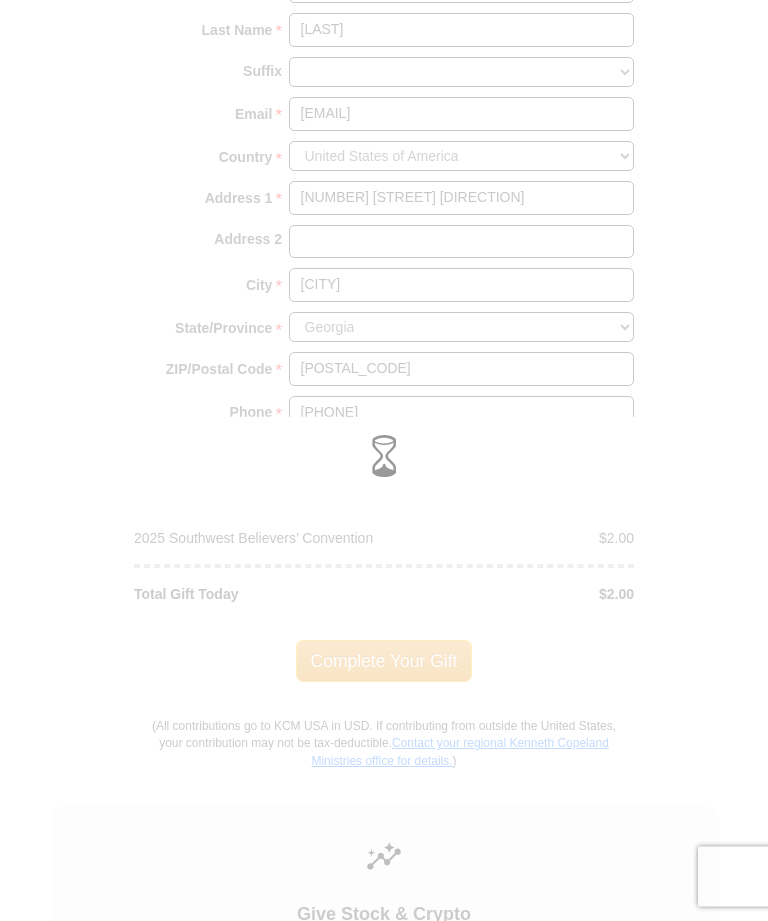 scroll, scrollTop: 1595, scrollLeft: 0, axis: vertical 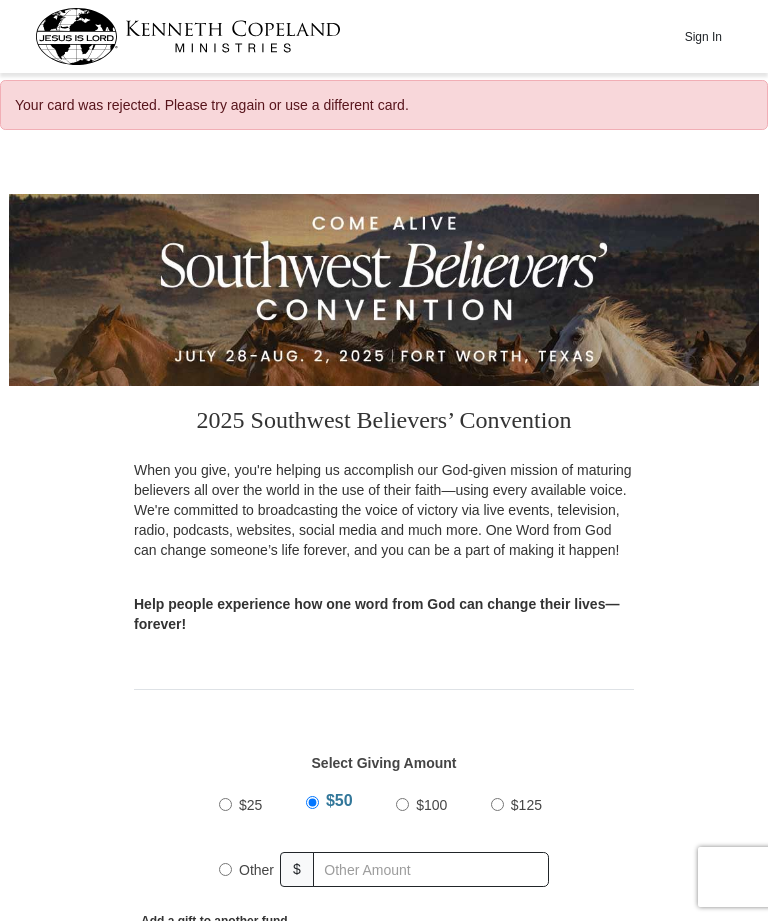 select on "GA" 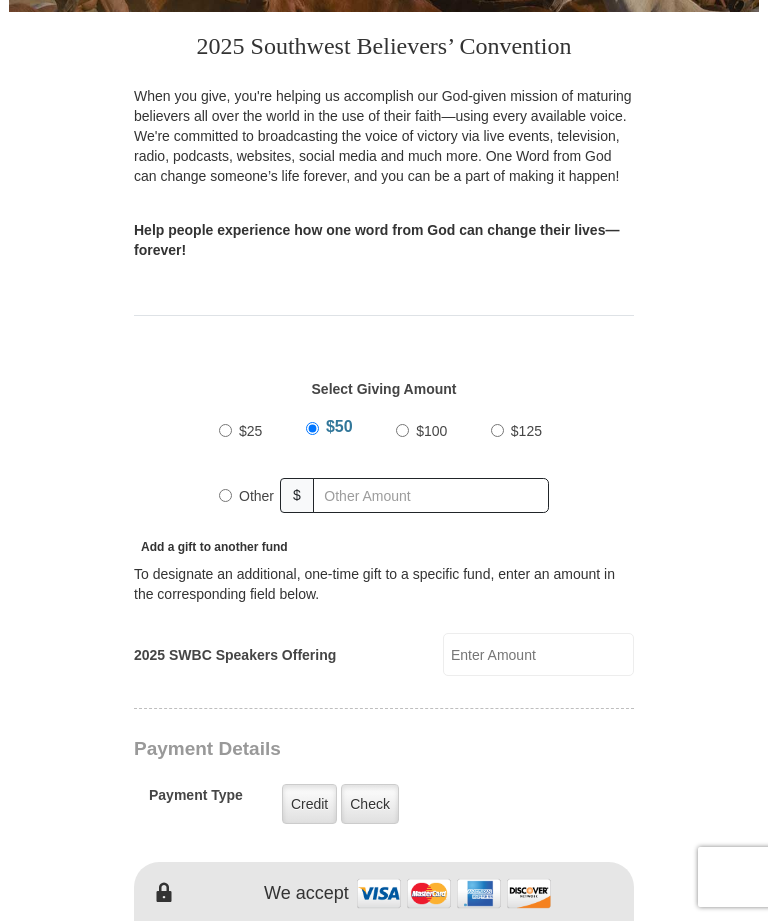 scroll, scrollTop: 391, scrollLeft: 0, axis: vertical 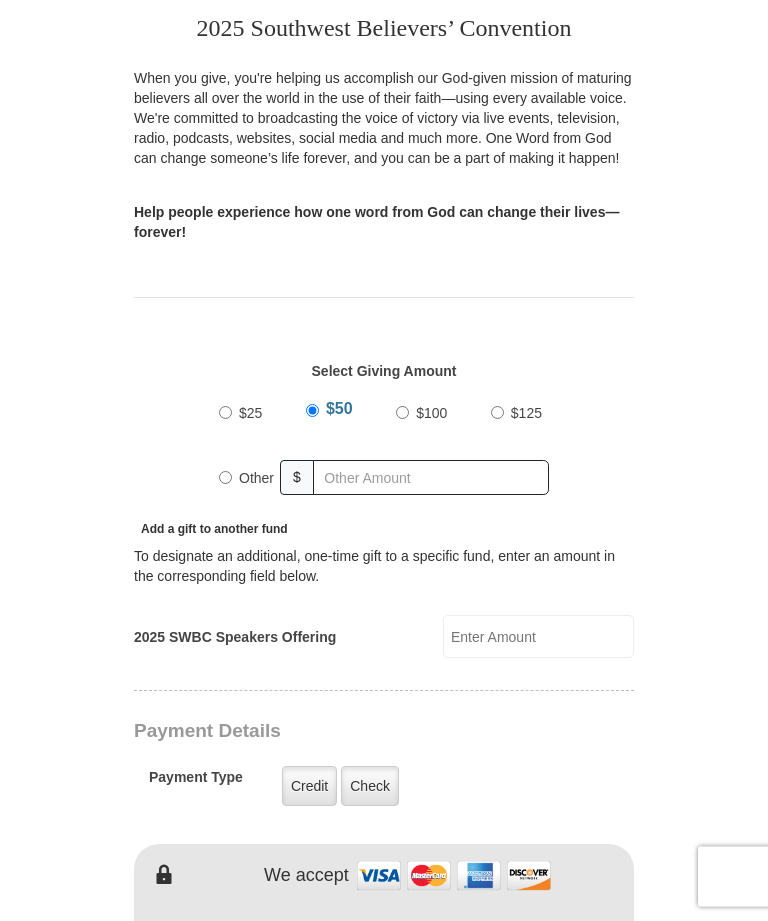 click on "Other" at bounding box center (256, 479) 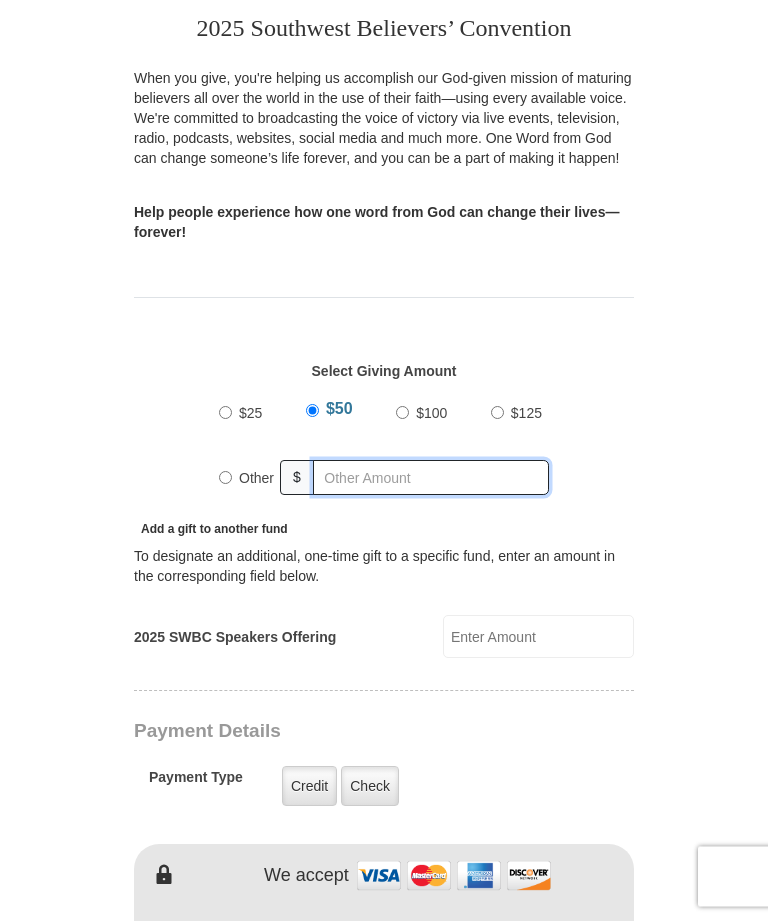 radio on "true" 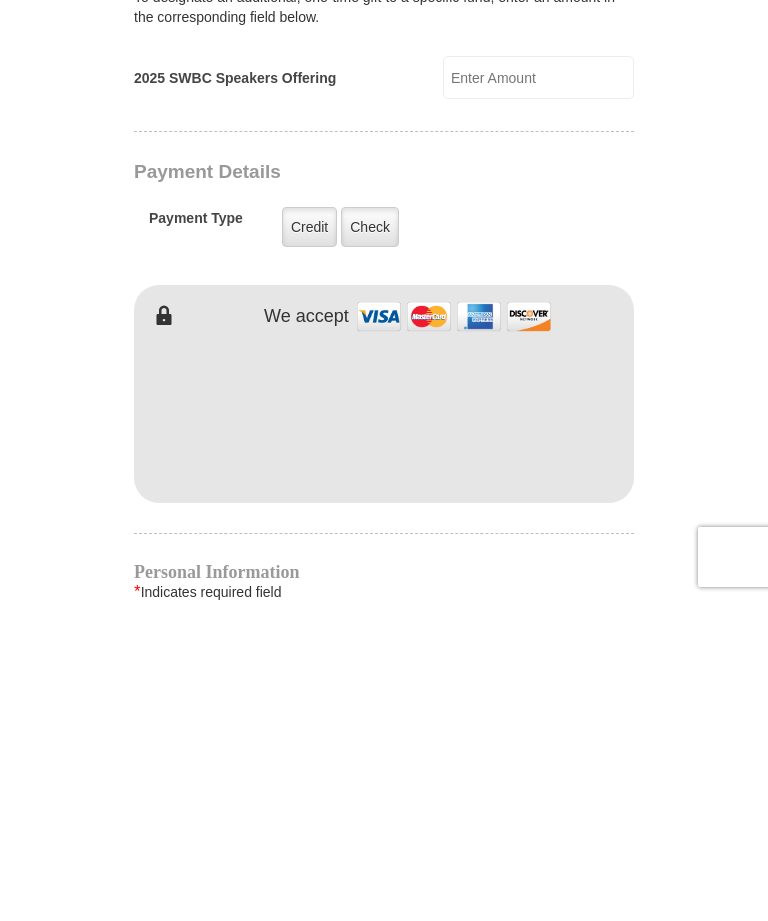 type on "2" 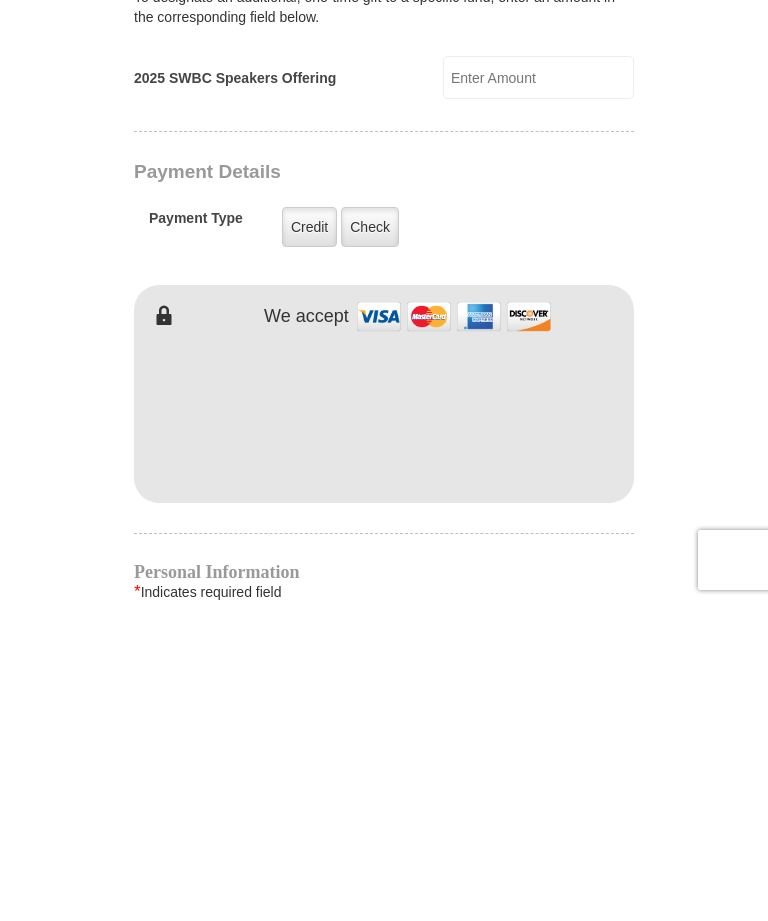 scroll, scrollTop: 951, scrollLeft: 0, axis: vertical 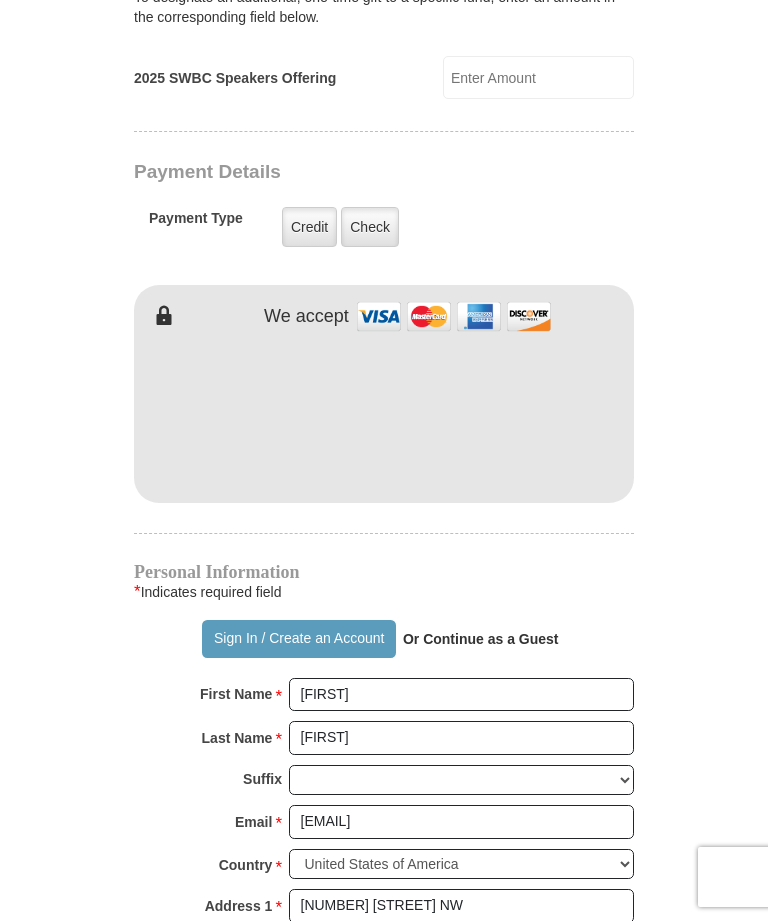 click on "2025 Southwest Believers’ Convention
When you give, you're helping us accomplish our God-given mission of maturing believers all over the world in the use of their faith—using every available voice. We're committed to broadcasting the voice of victory via live events, television, radio, podcasts, websites, social media and much more. One Word from God can change someone’s life forever, and you can be a part of making it happen! Help people experience how one word from God can change their lives—forever!
Select Giving Amount
Amount must be a valid number
$25" at bounding box center [384, 353] 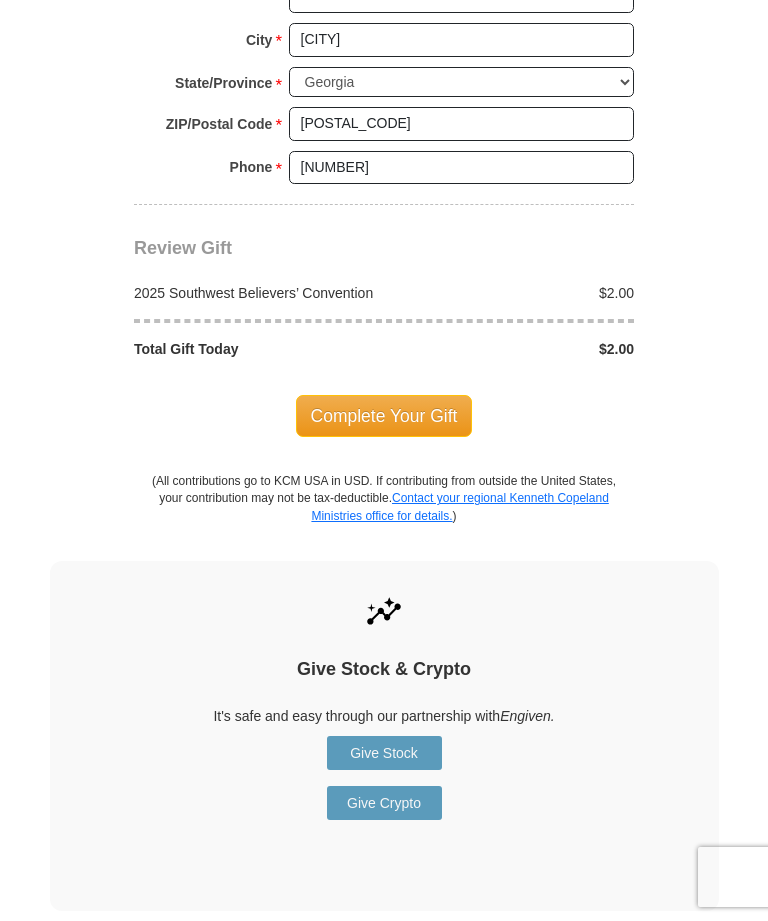 scroll, scrollTop: 1901, scrollLeft: 0, axis: vertical 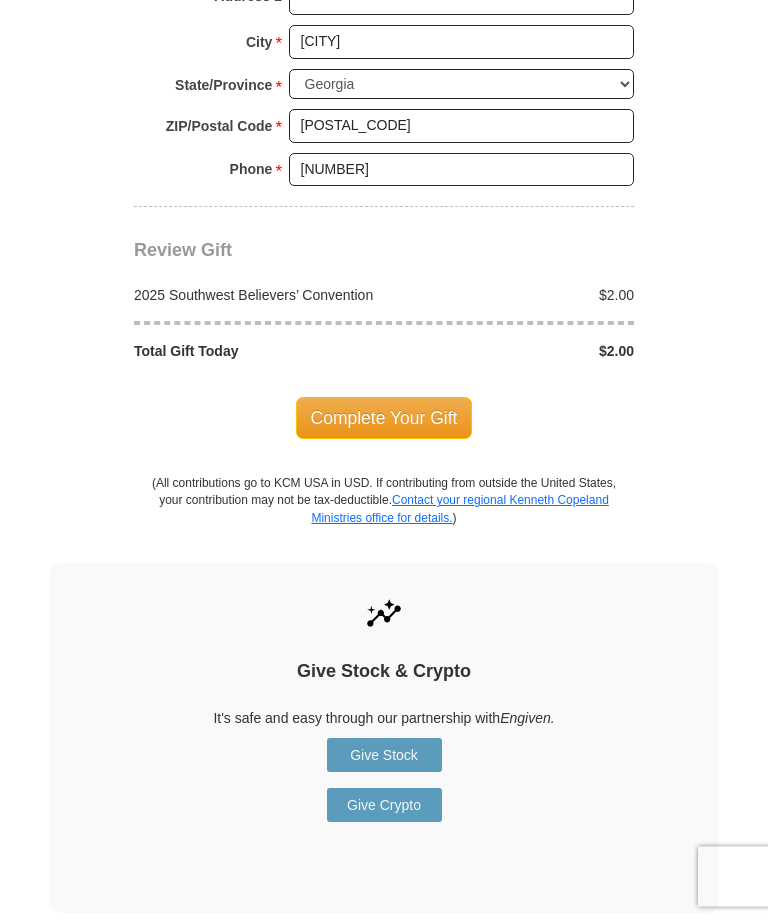 click on "Complete Your Gift" at bounding box center [384, 419] 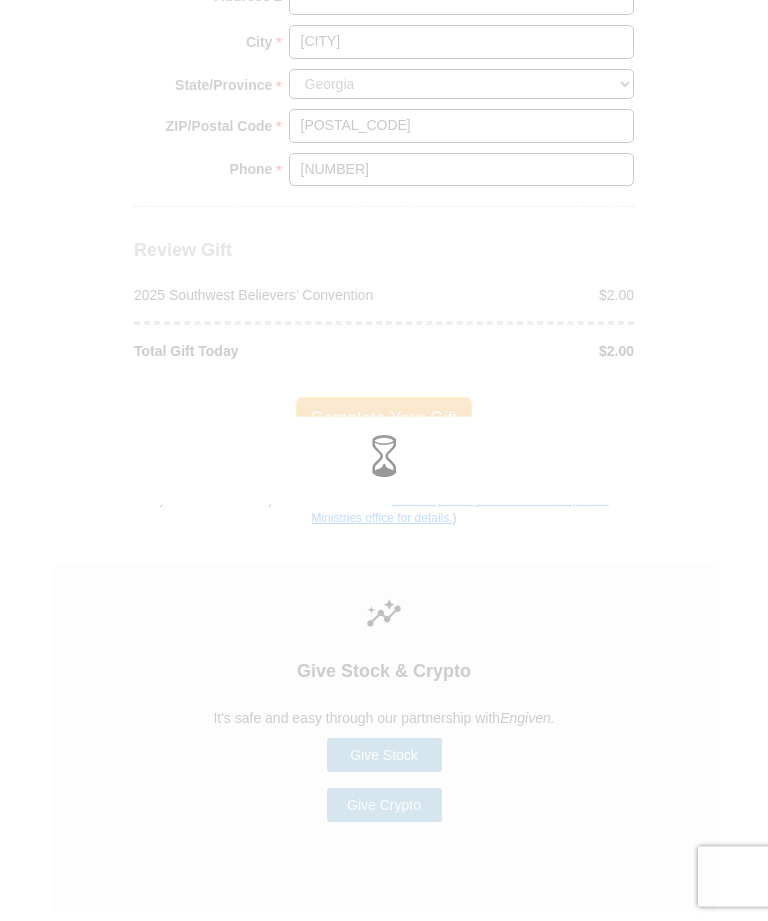 scroll, scrollTop: 1902, scrollLeft: 0, axis: vertical 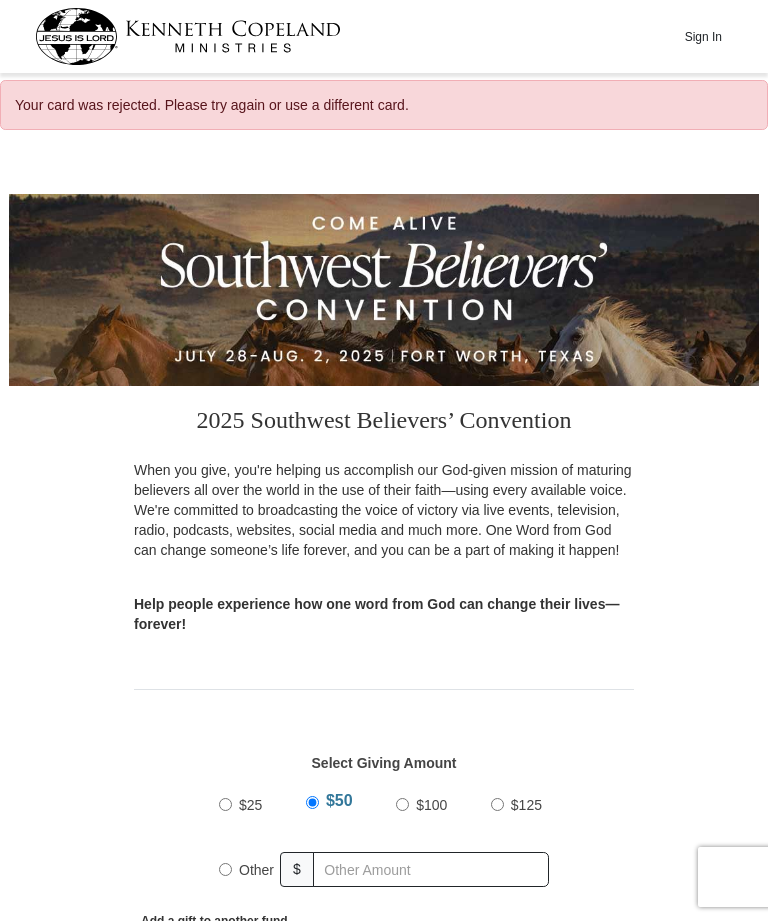 select on "GA" 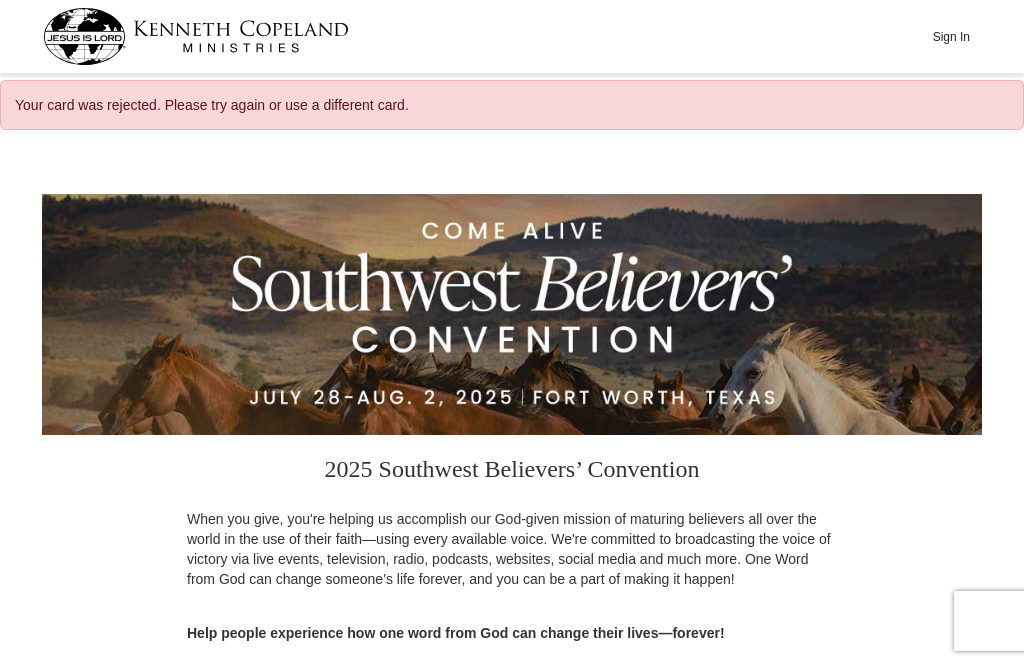 click on "Sign In
Your card was rejected.  Please try again or use a different card.
2025 Southwest Believers’ Convention
When you give, you're helping us accomplish our God-given mission of maturing believers all over the world in the use of their faith—using every available voice. We're committed to broadcasting the voice of victory via live events, television, radio, podcasts, websites, social media and much more. One Word from God can change someone’s life forever, and you can be a part of making it happen!" at bounding box center (512, 2073) 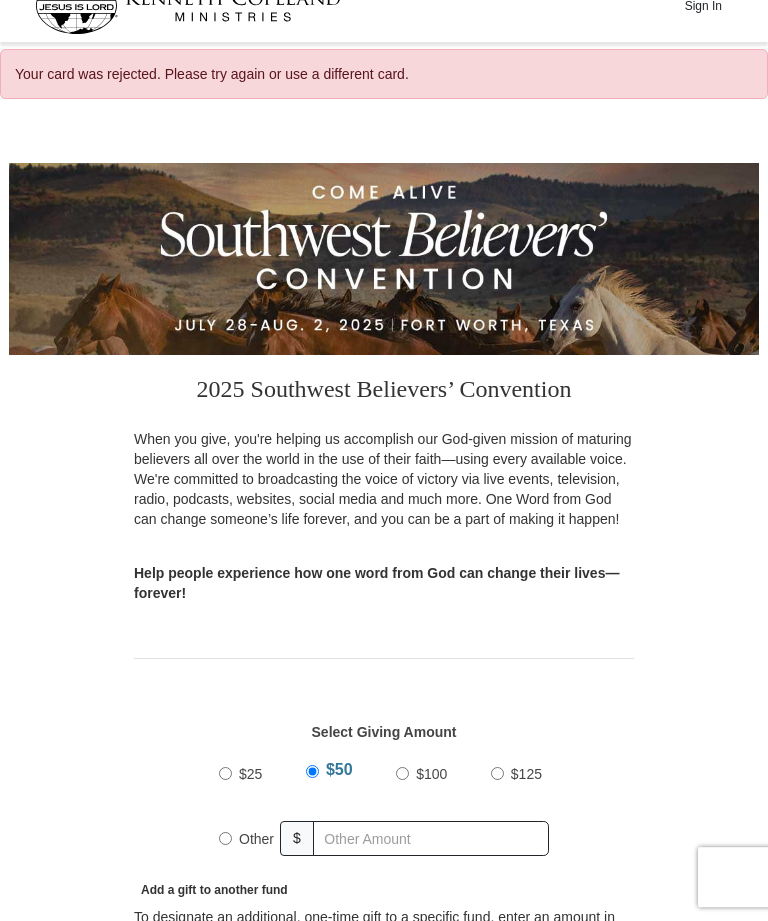 scroll, scrollTop: 12, scrollLeft: 0, axis: vertical 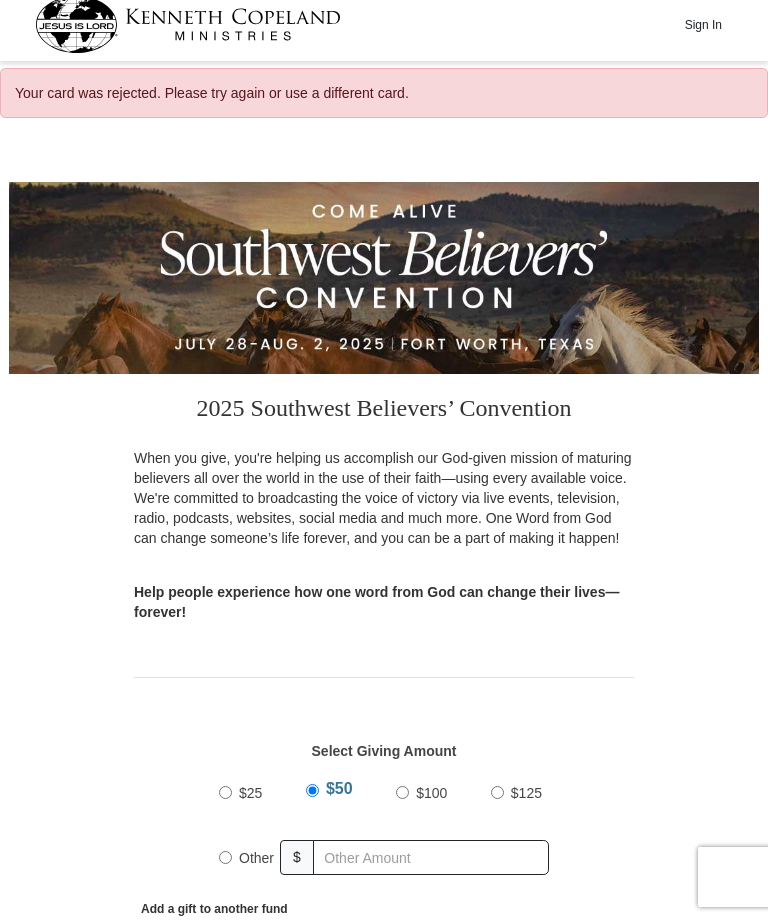 click on "Other" at bounding box center [256, 858] 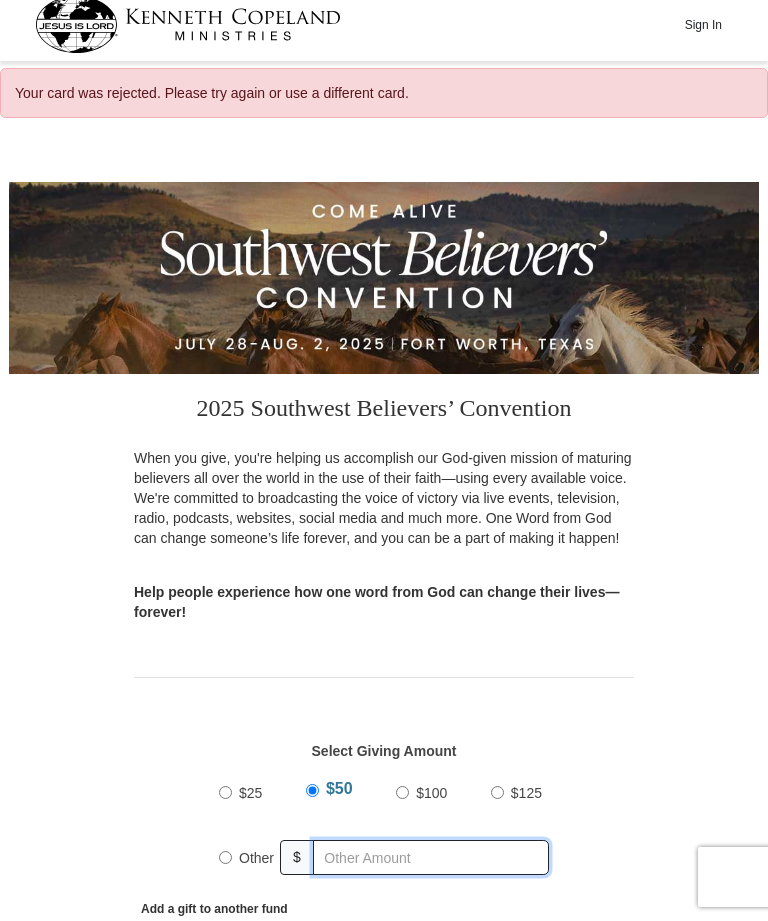 radio on "true" 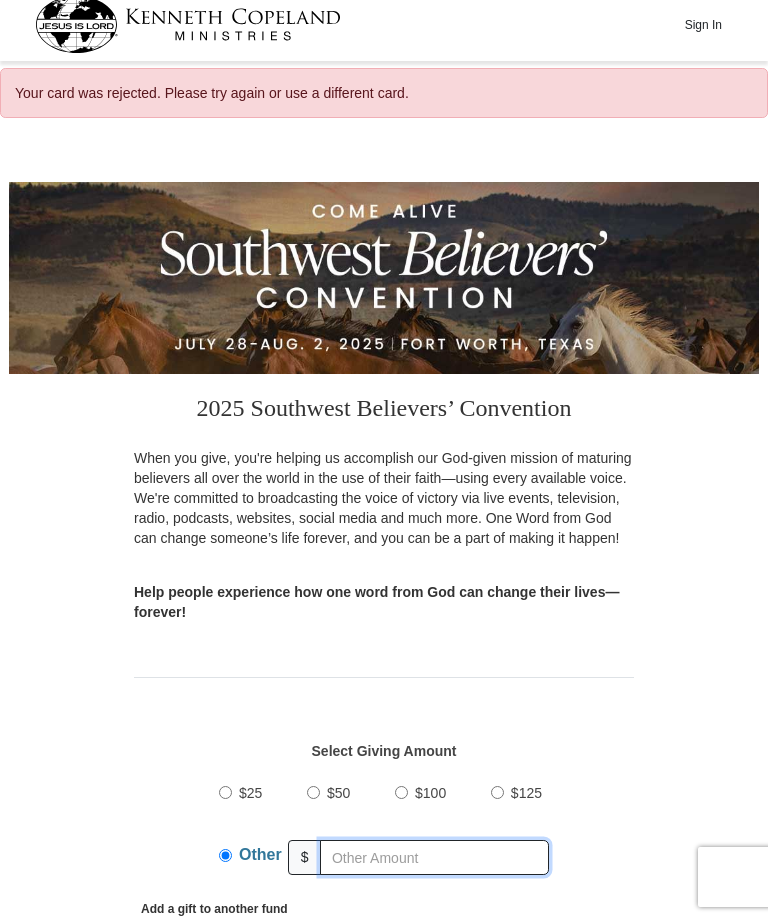 scroll, scrollTop: 236, scrollLeft: 0, axis: vertical 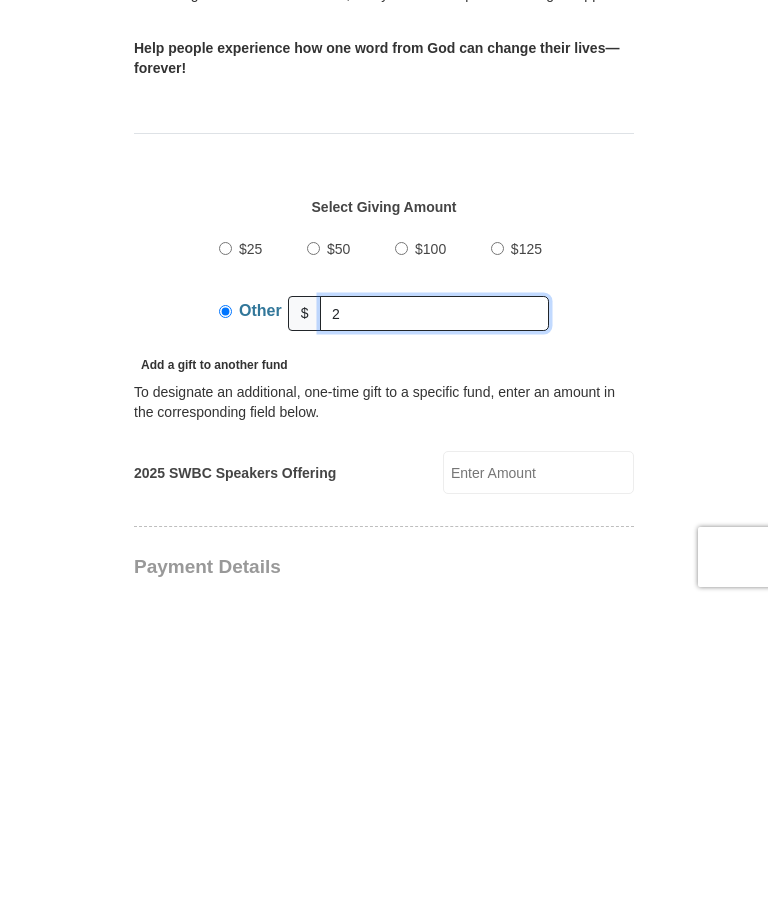 type on "2" 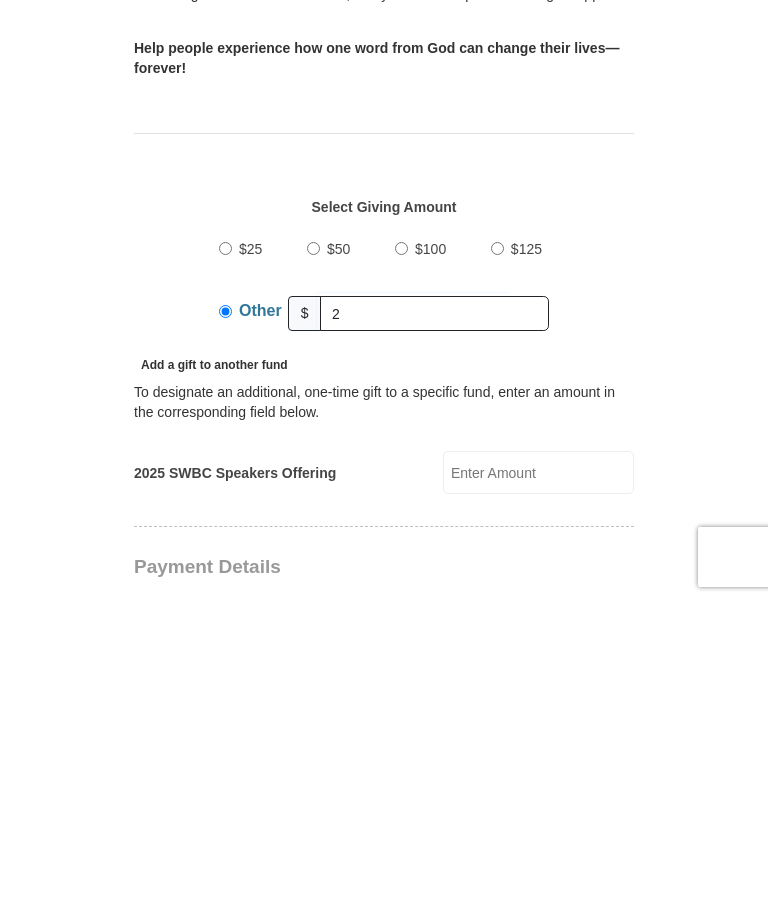 click on "Payment Details
Payment Type
Credit
Credit
Check
Check" at bounding box center (389, 930) 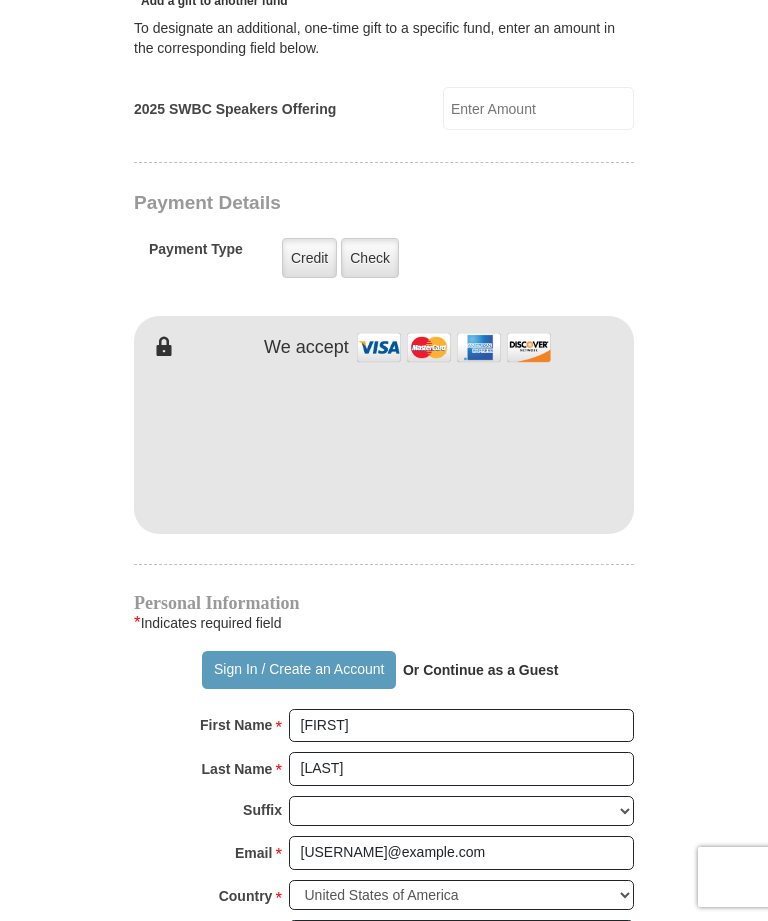 scroll, scrollTop: 921, scrollLeft: 0, axis: vertical 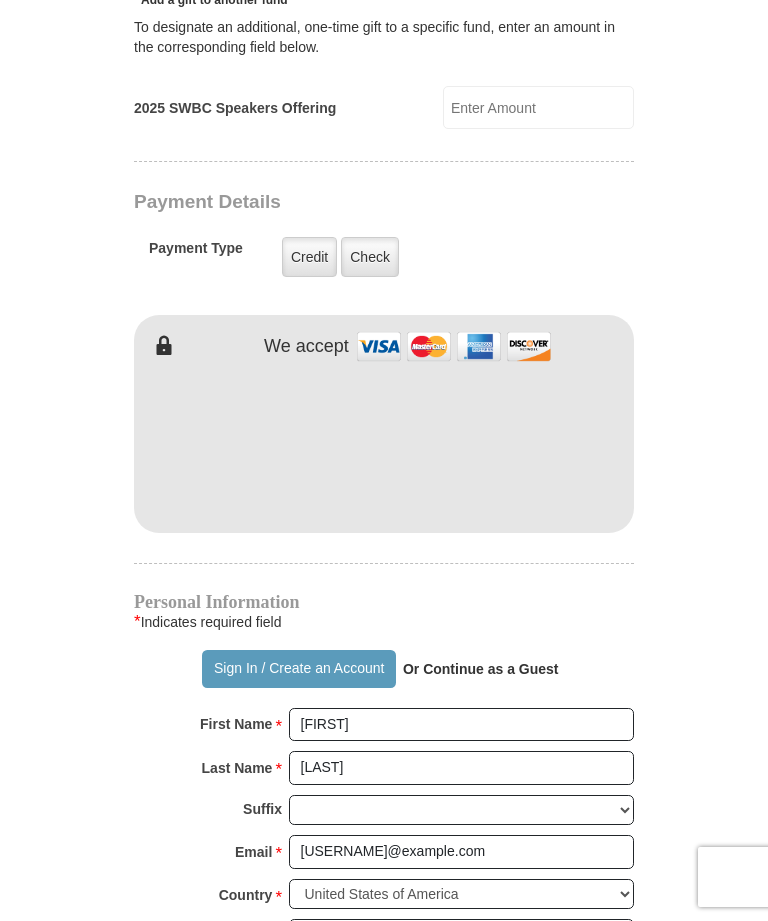 click on "2025 Southwest Believers’ Convention
When you give, you're helping us accomplish our God-given mission of maturing believers all over the world in the use of their faith—using every available voice. We're committed to broadcasting the voice of victory via live events, television, radio, podcasts, websites, social media and much more. One Word from God can change someone’s life forever, and you can be a part of making it happen! Help people experience how one word from God can change their lives—forever!
Select Giving Amount
Amount must be a valid number
$25" at bounding box center (384, 383) 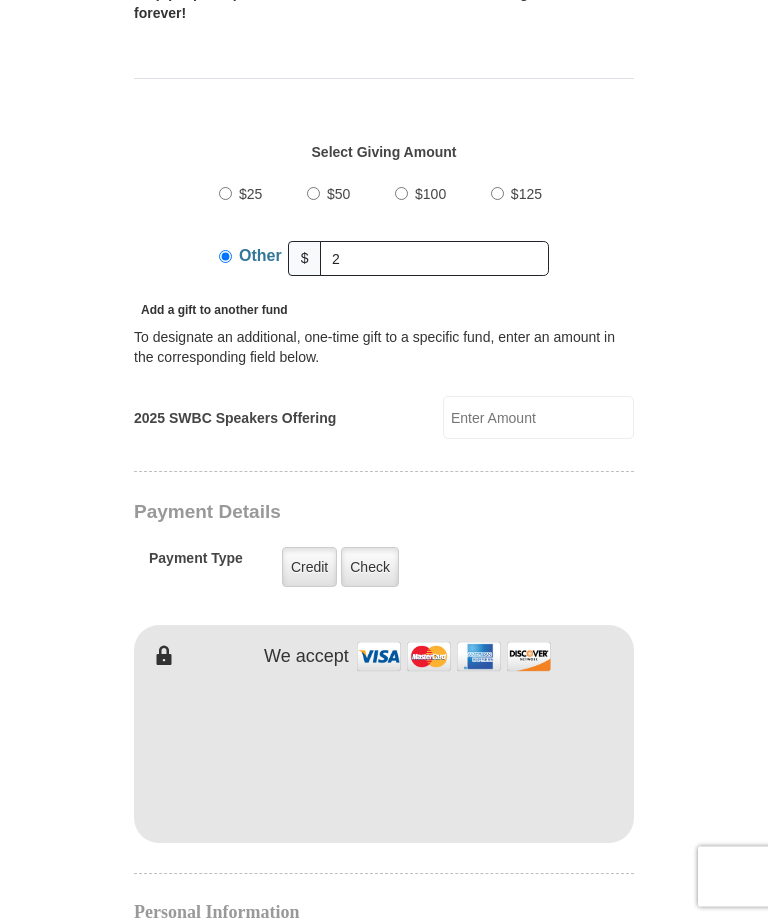 scroll, scrollTop: 607, scrollLeft: 0, axis: vertical 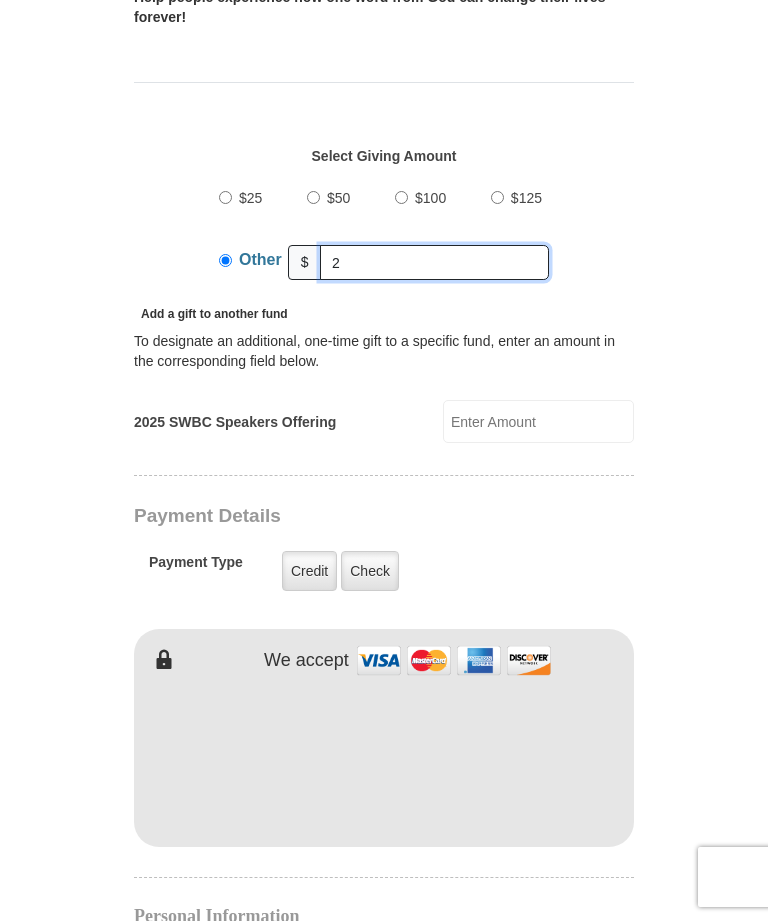 click on "2" at bounding box center [434, 262] 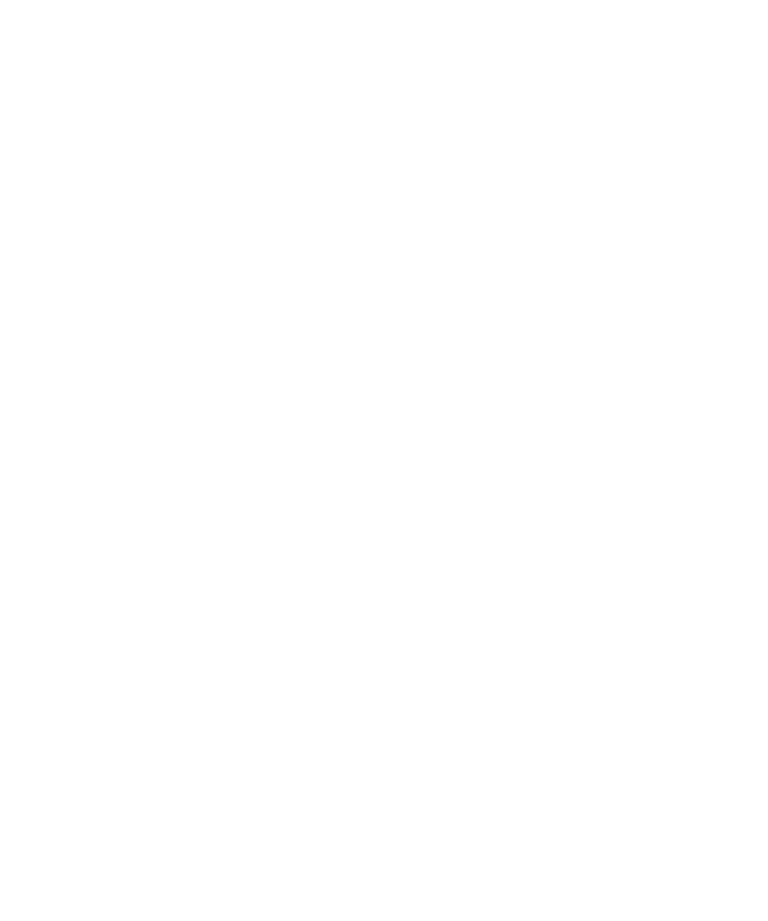 scroll, scrollTop: 1585, scrollLeft: 0, axis: vertical 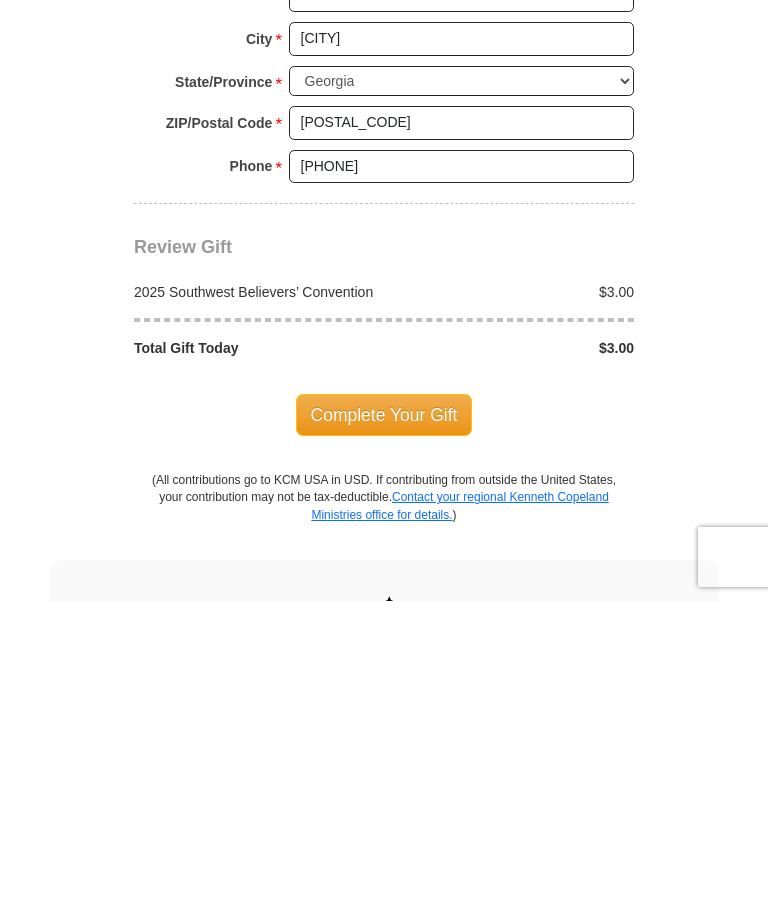 type on "3" 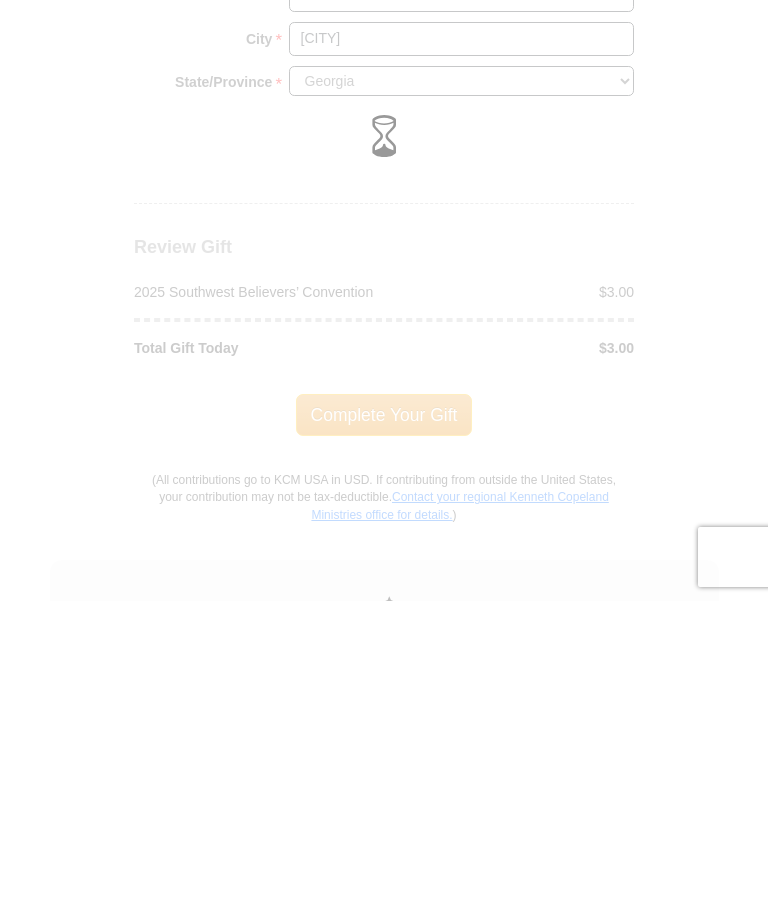 scroll, scrollTop: 1905, scrollLeft: 0, axis: vertical 